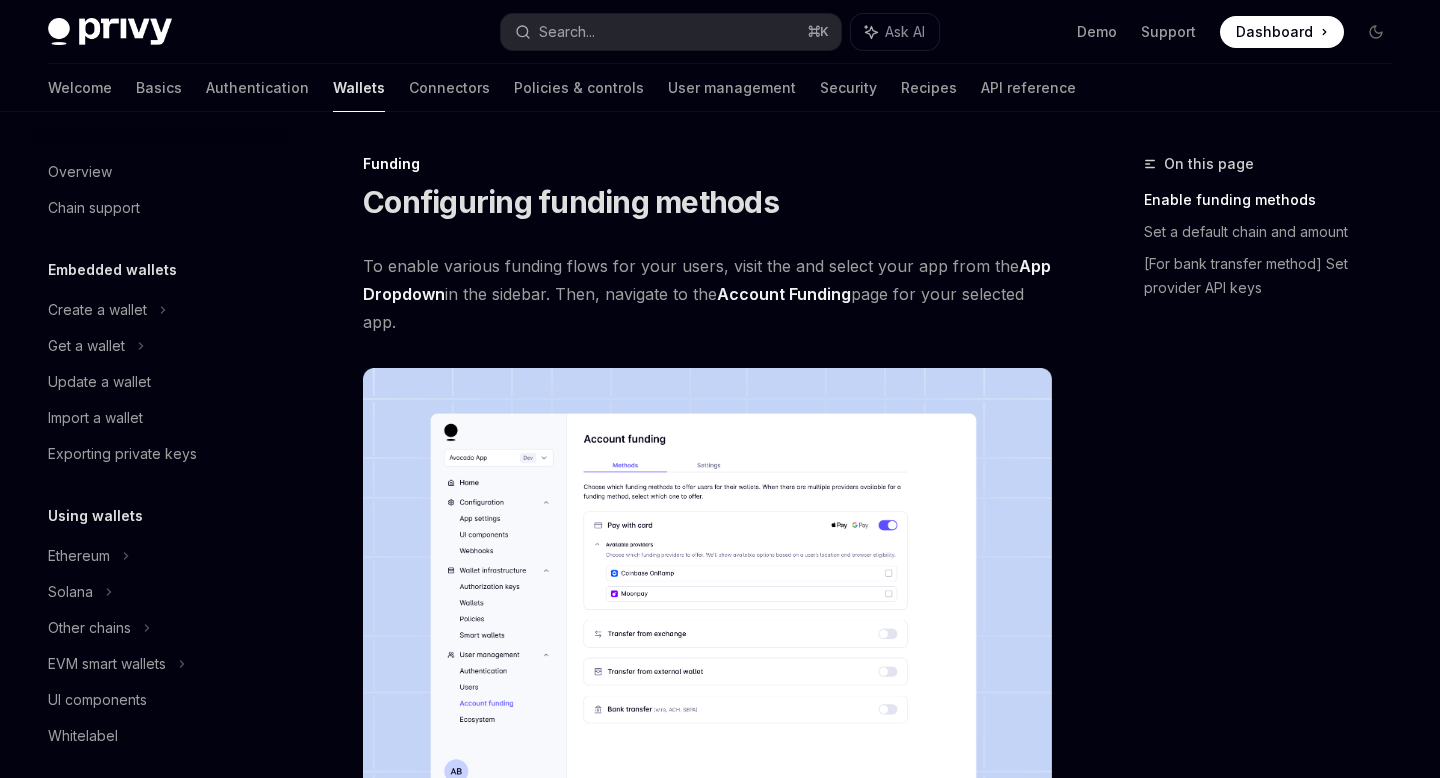 scroll, scrollTop: 0, scrollLeft: 0, axis: both 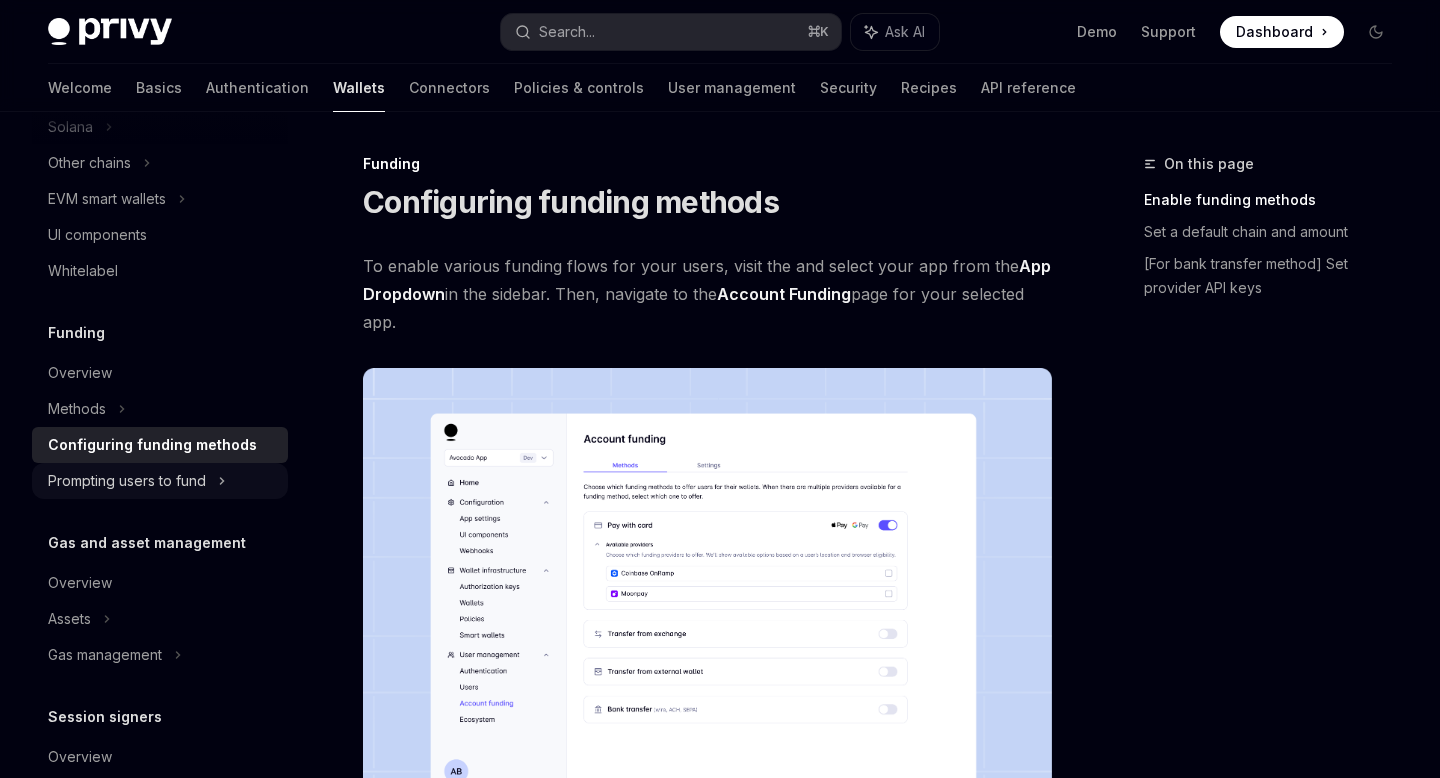 click on "Prompting users to fund" at bounding box center [107, 199] 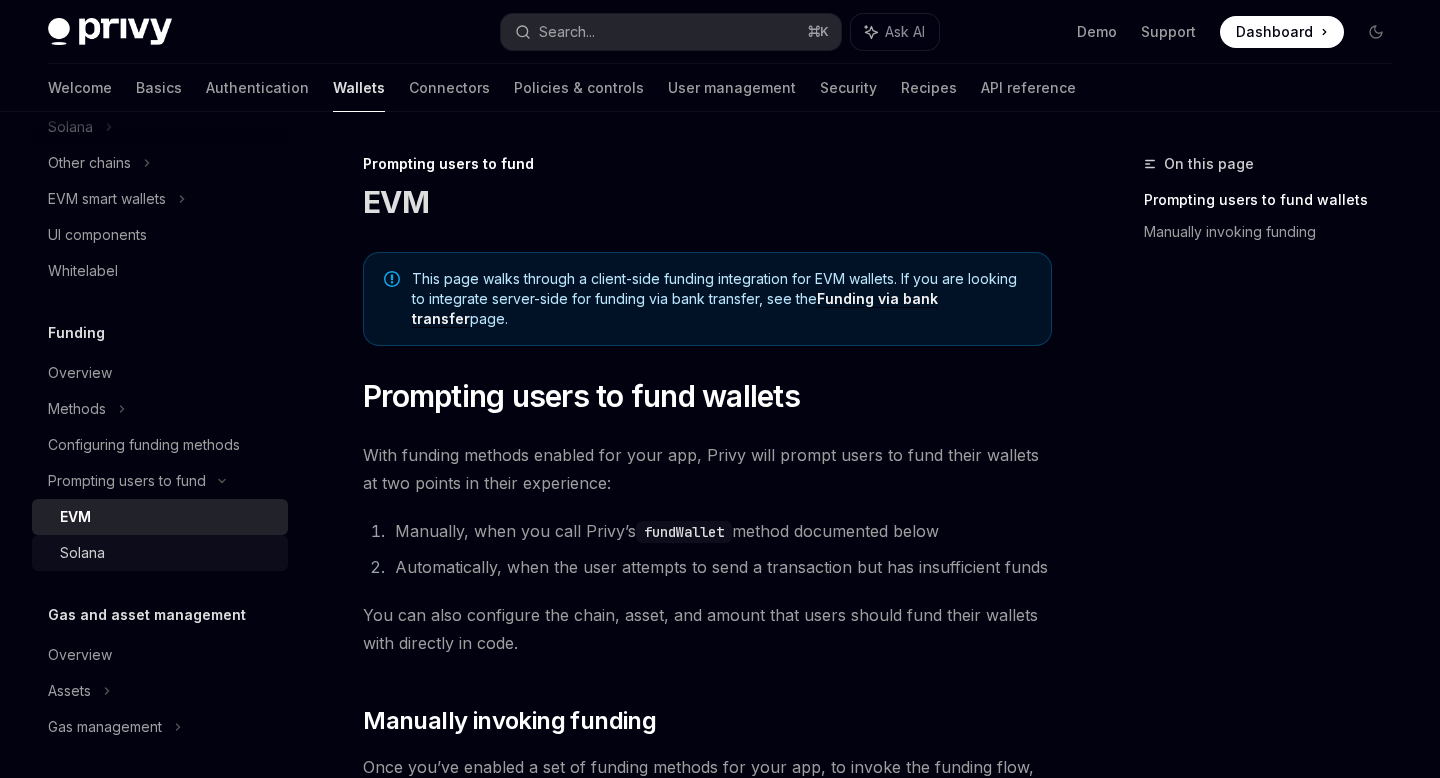 click on "Solana" at bounding box center [168, 553] 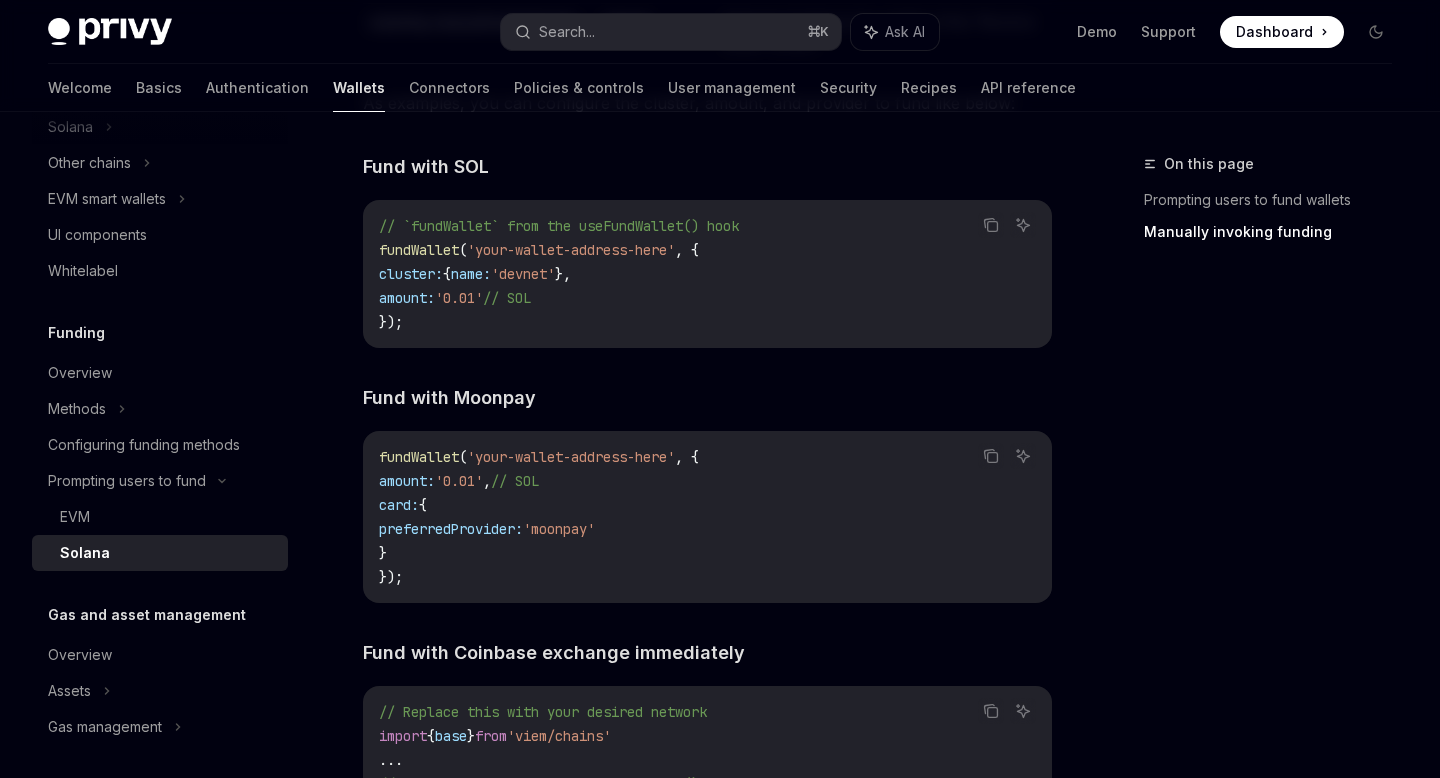 scroll, scrollTop: 2284, scrollLeft: 0, axis: vertical 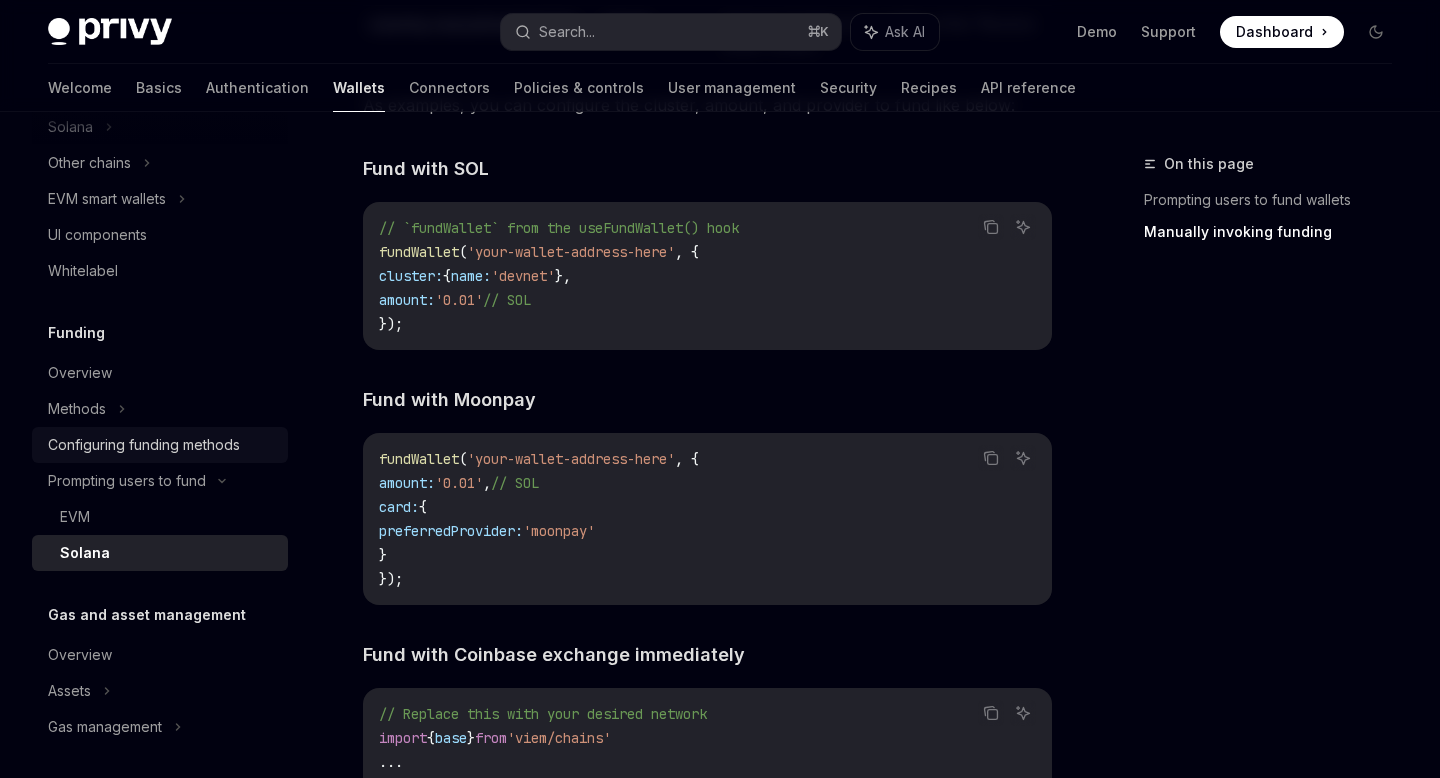 click on "Configuring funding methods" at bounding box center [144, 445] 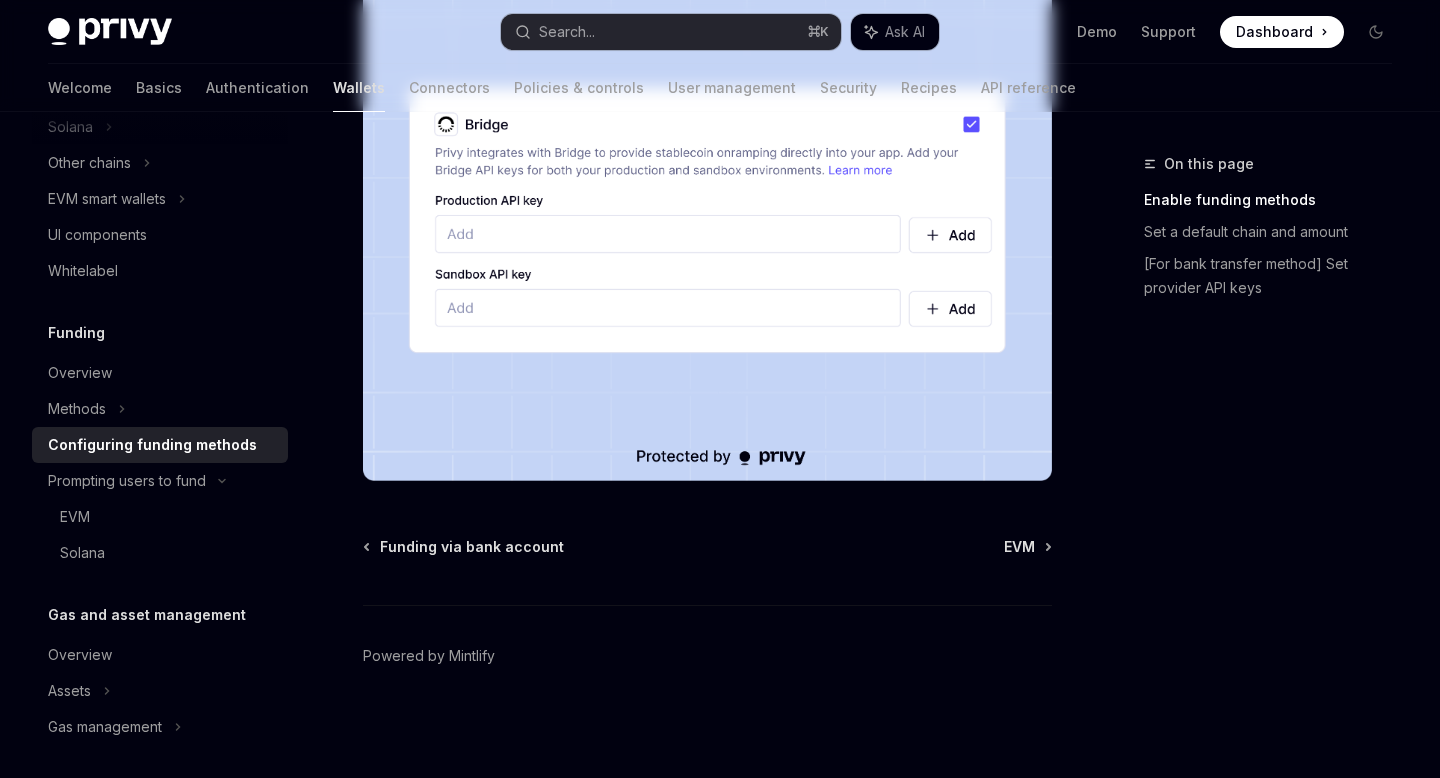 scroll, scrollTop: 0, scrollLeft: 0, axis: both 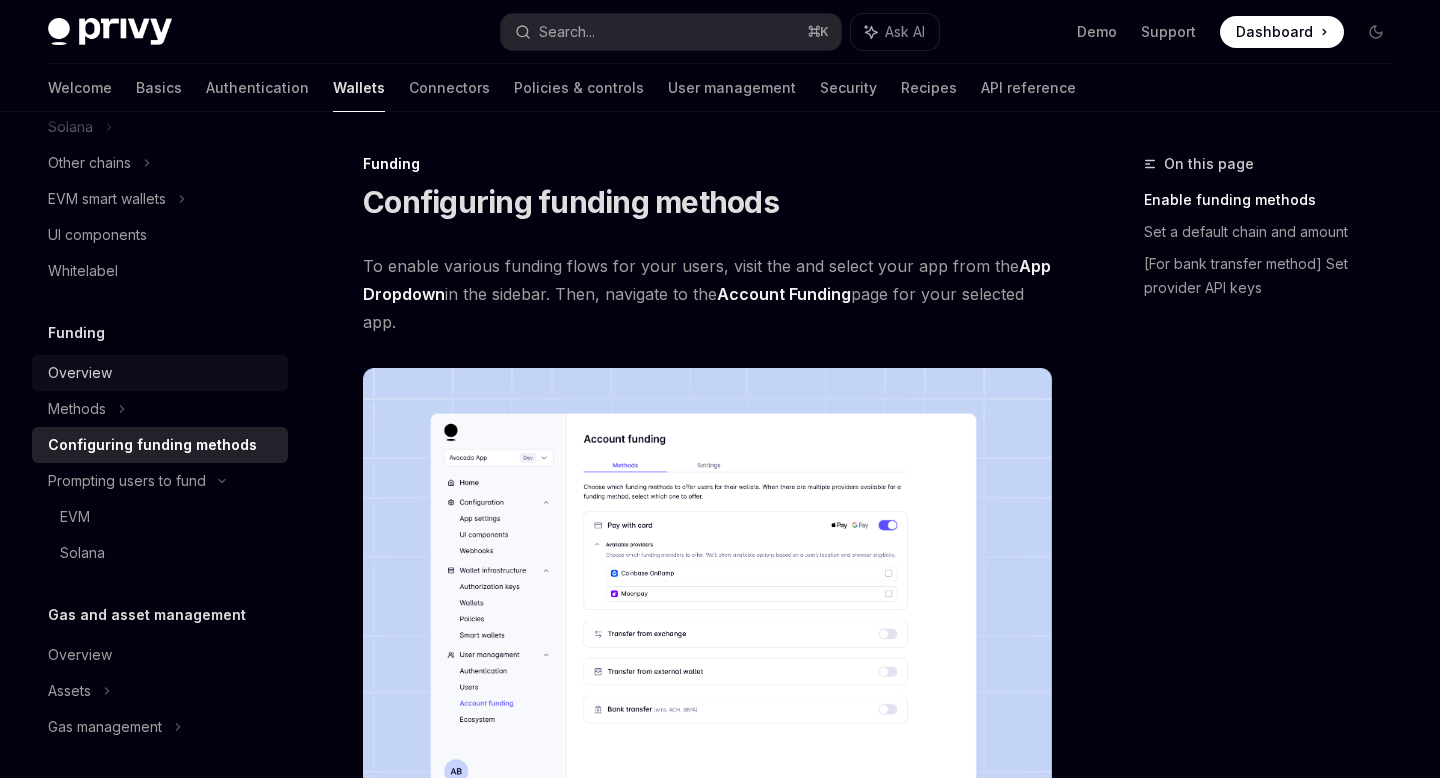 click on "Overview" at bounding box center (80, 373) 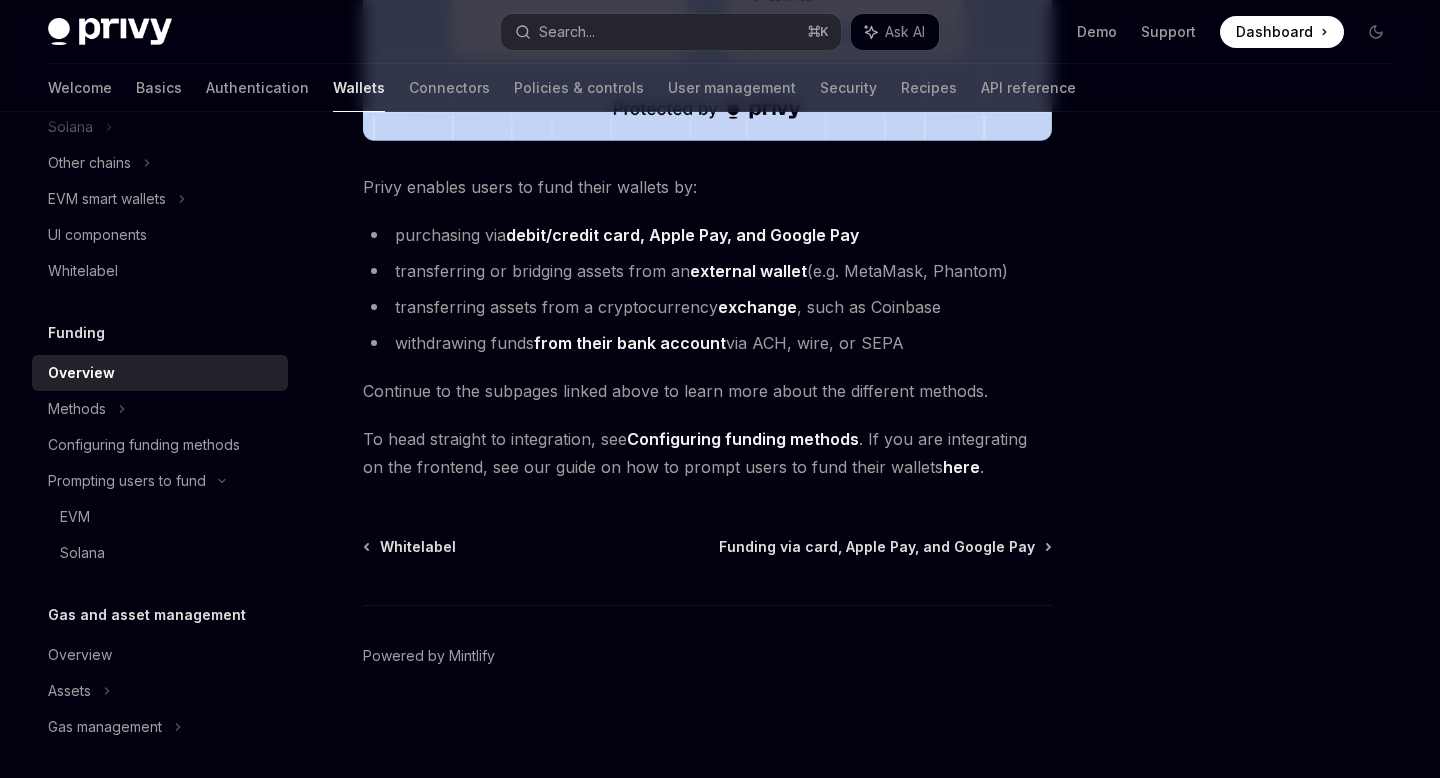 scroll, scrollTop: 762, scrollLeft: 0, axis: vertical 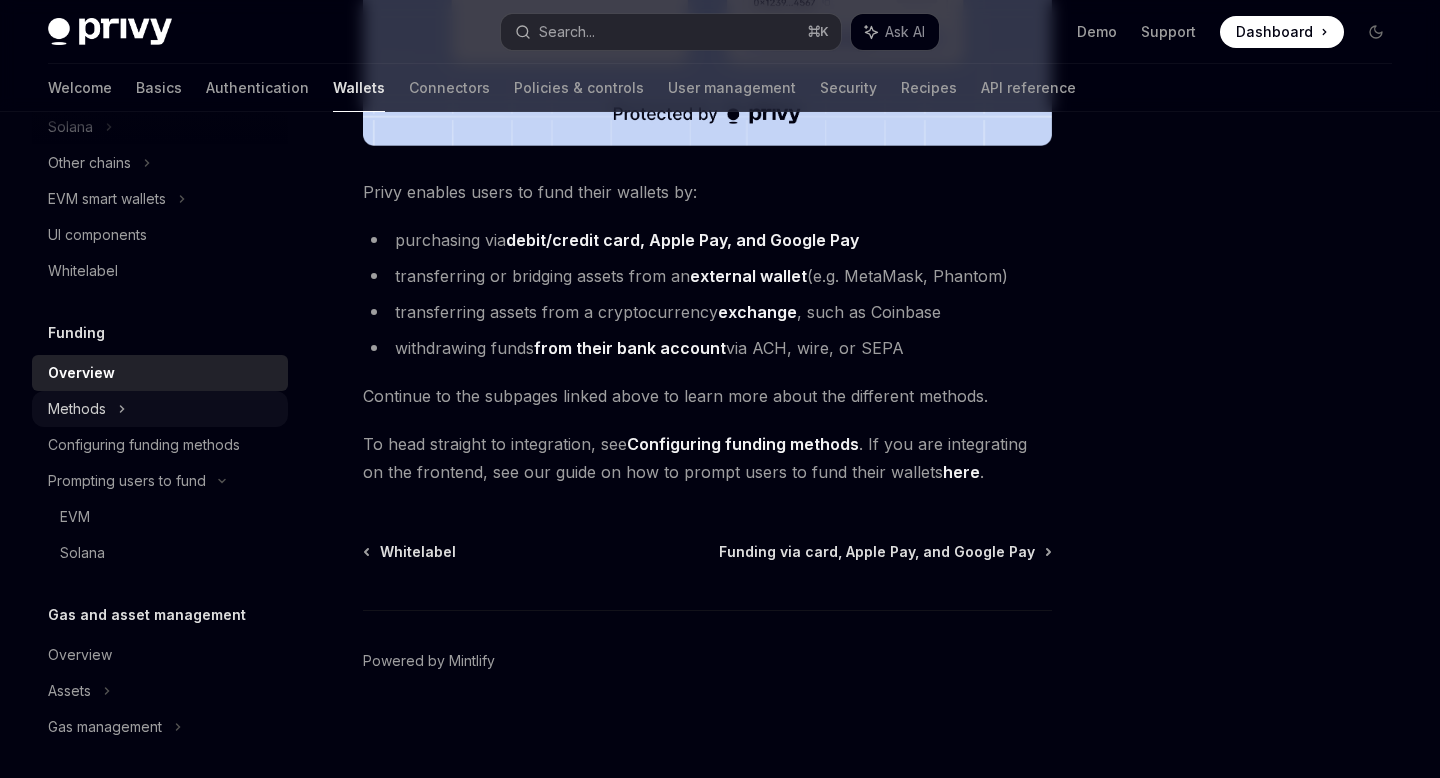 click on "Methods" at bounding box center [160, -119] 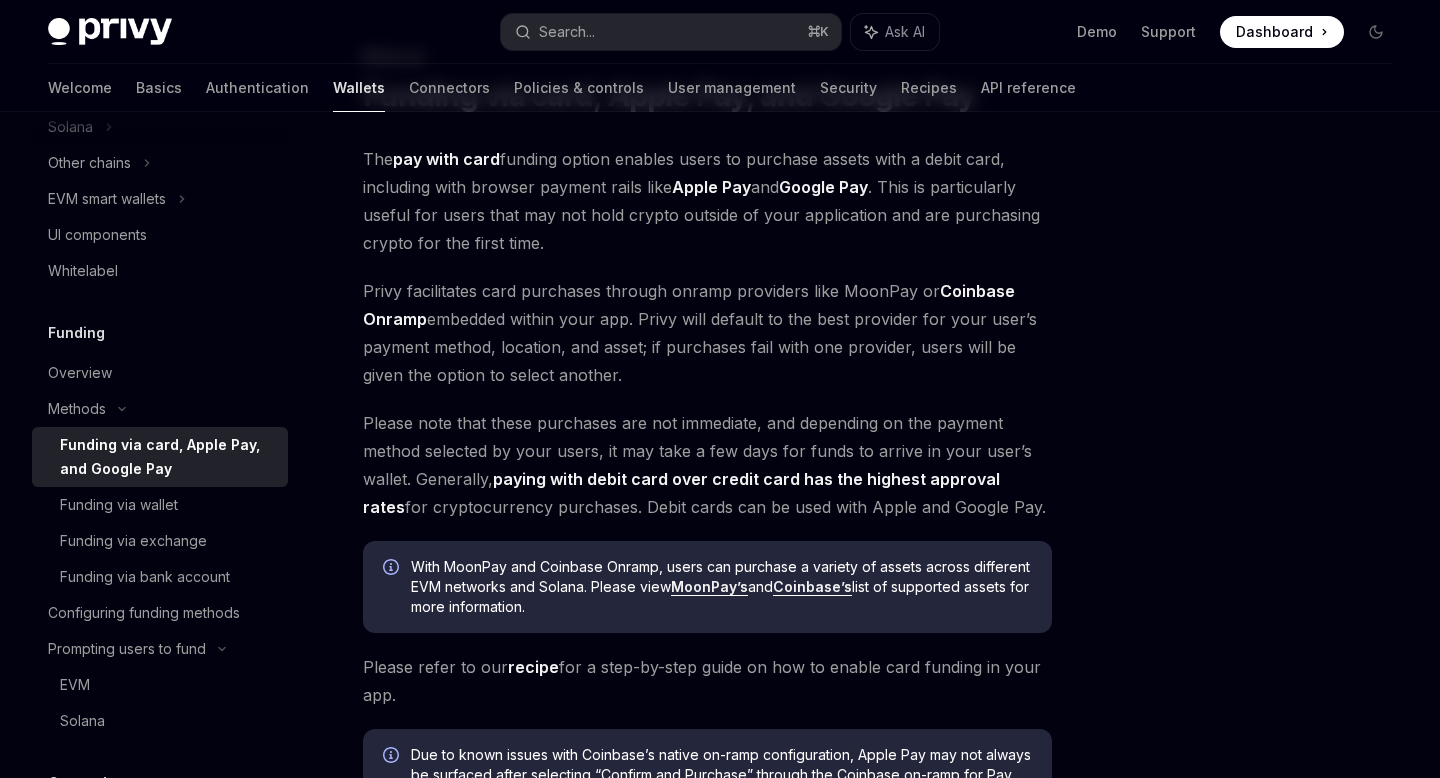 scroll, scrollTop: 447, scrollLeft: 0, axis: vertical 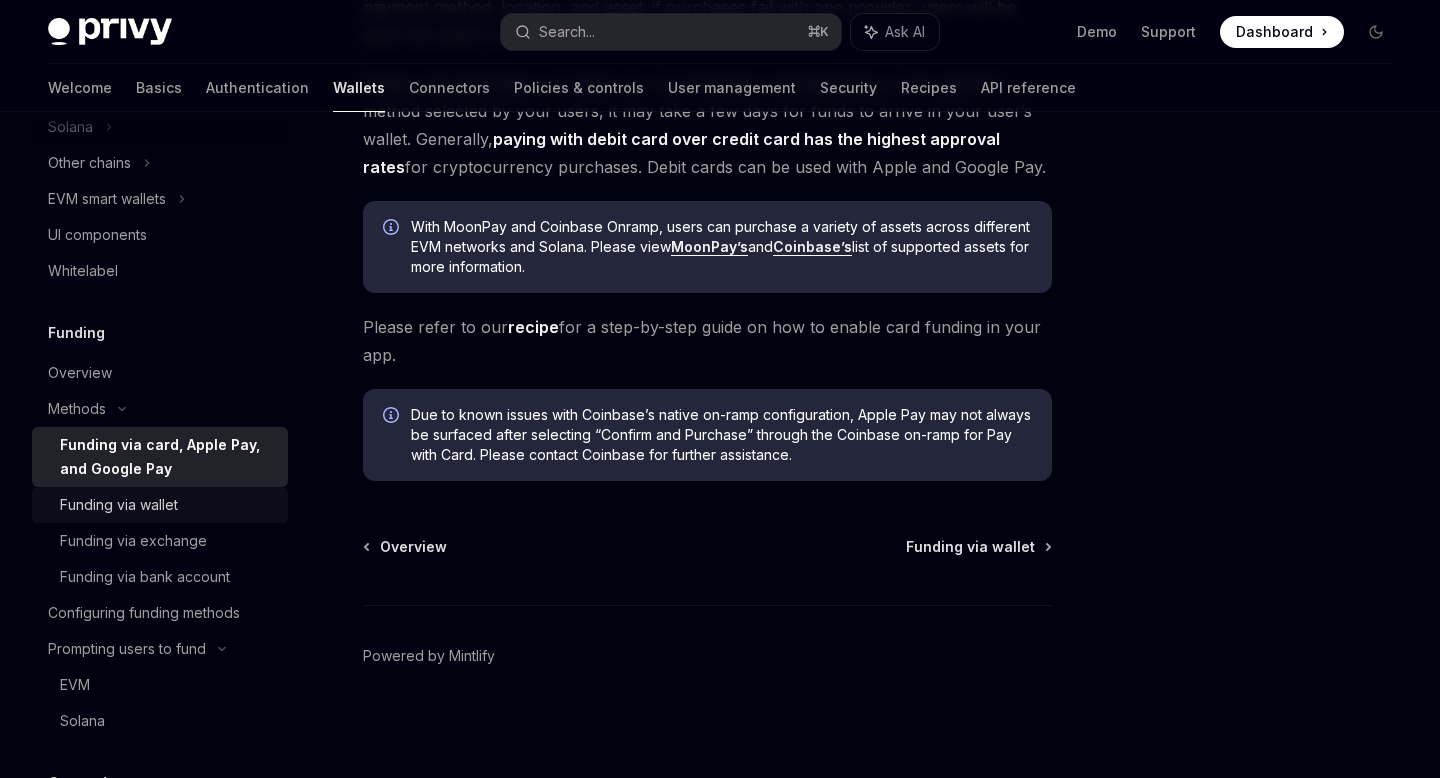click on "Funding via wallet" at bounding box center (119, 505) 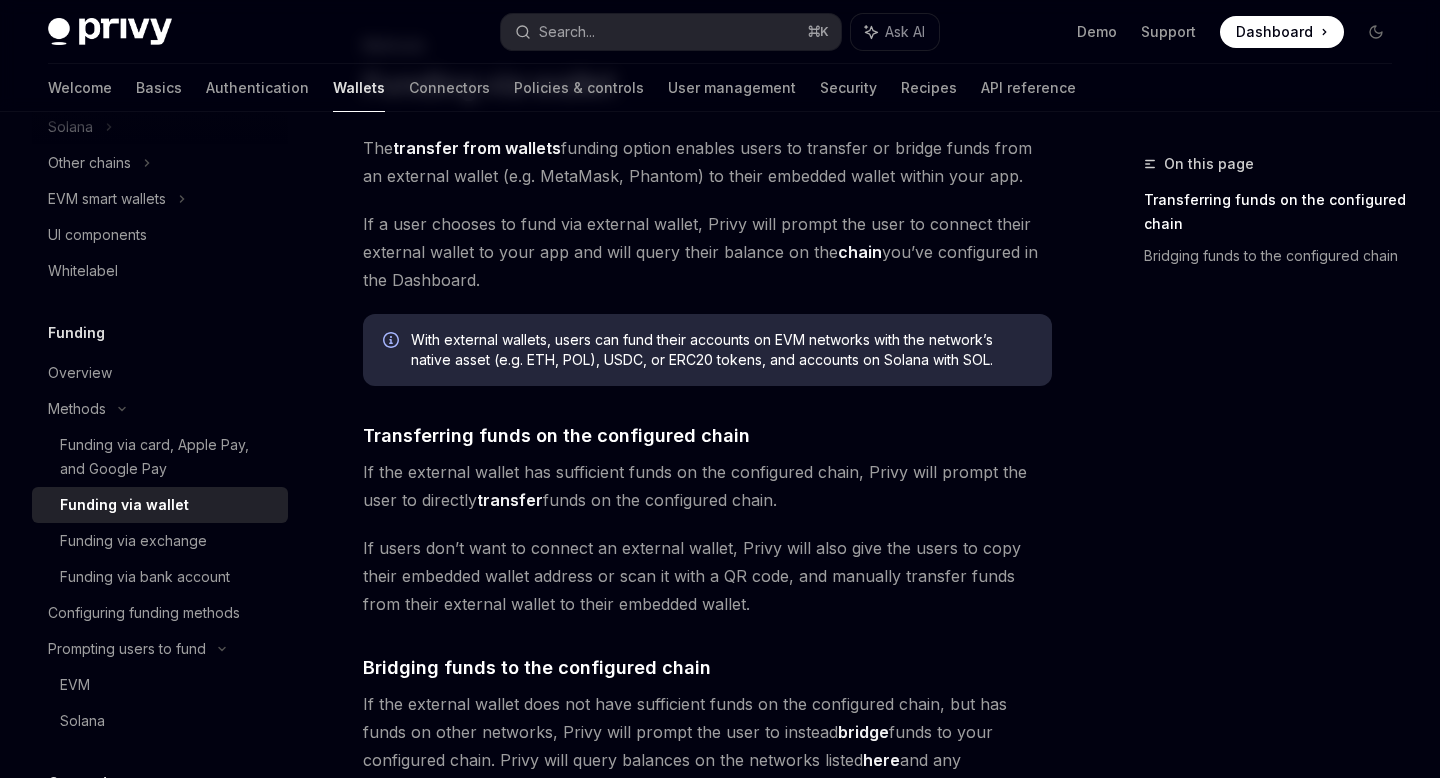 scroll, scrollTop: 0, scrollLeft: 0, axis: both 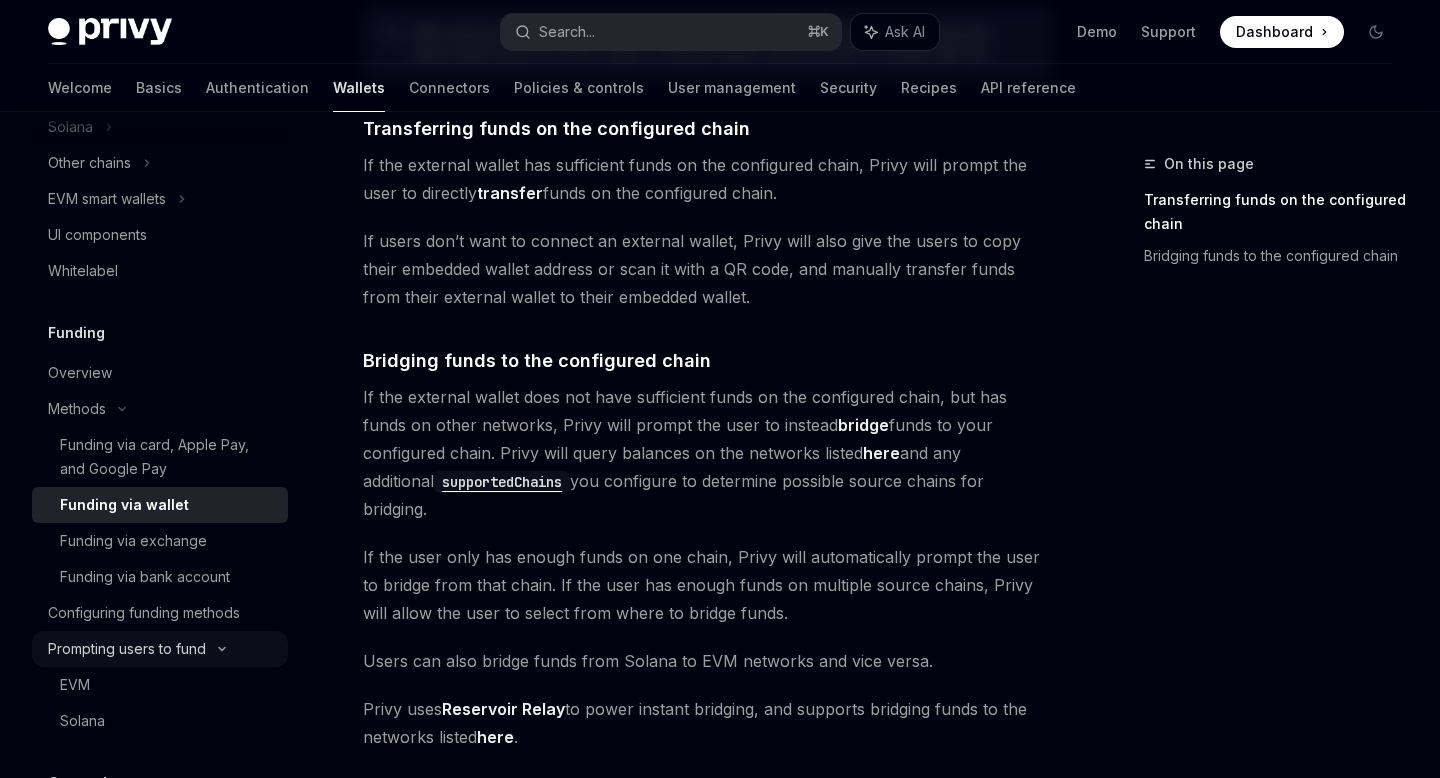 click on "Prompting users to fund" at bounding box center [107, 199] 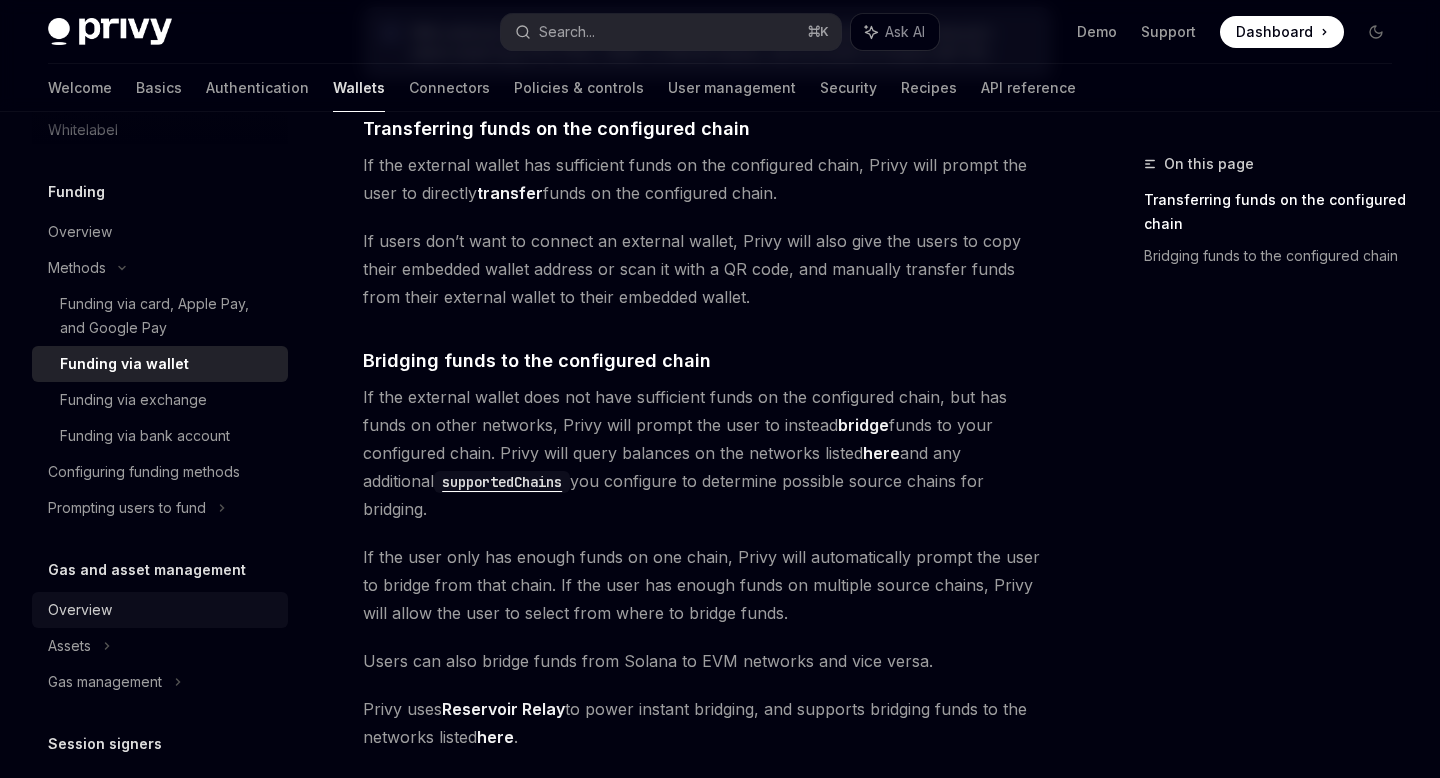 scroll, scrollTop: 608, scrollLeft: 0, axis: vertical 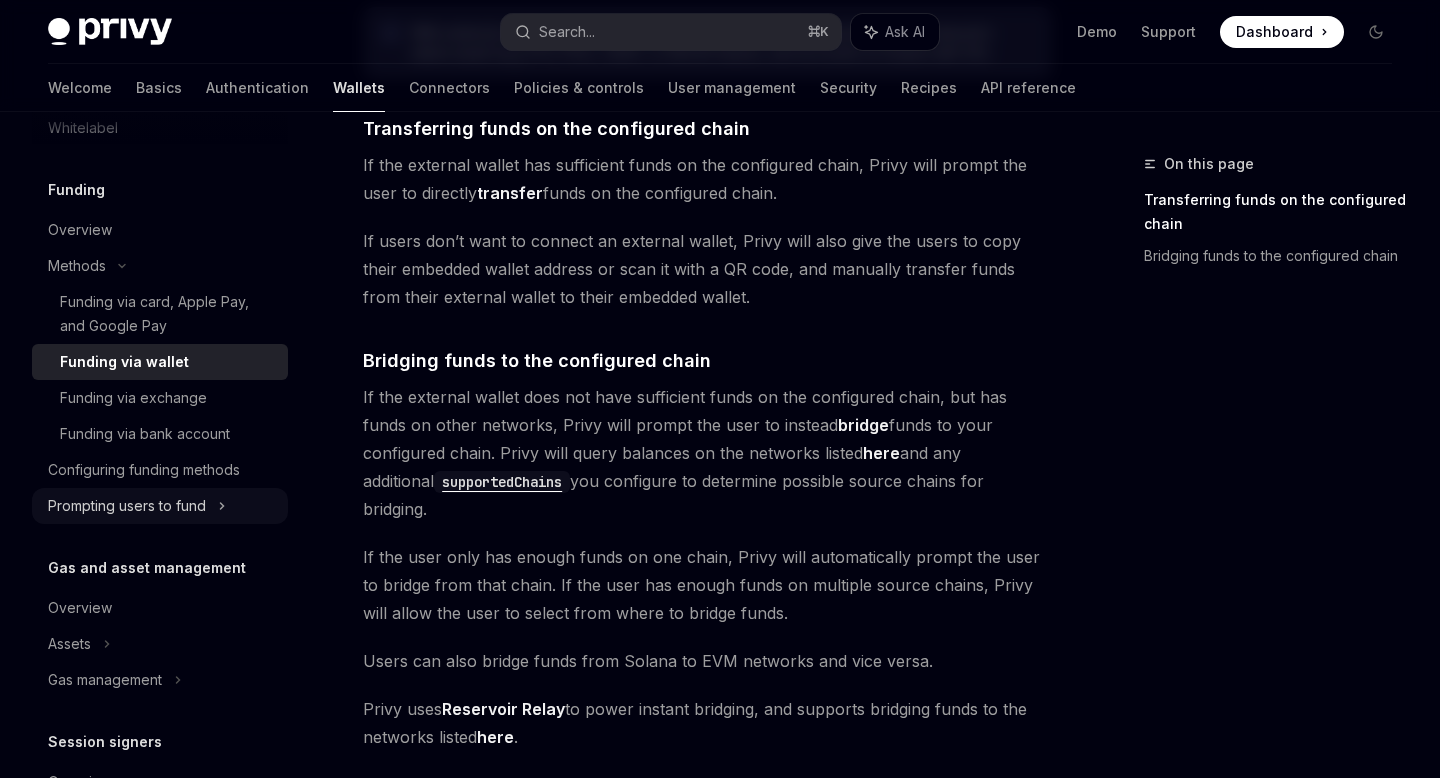 click on "Prompting users to fund" at bounding box center [107, 56] 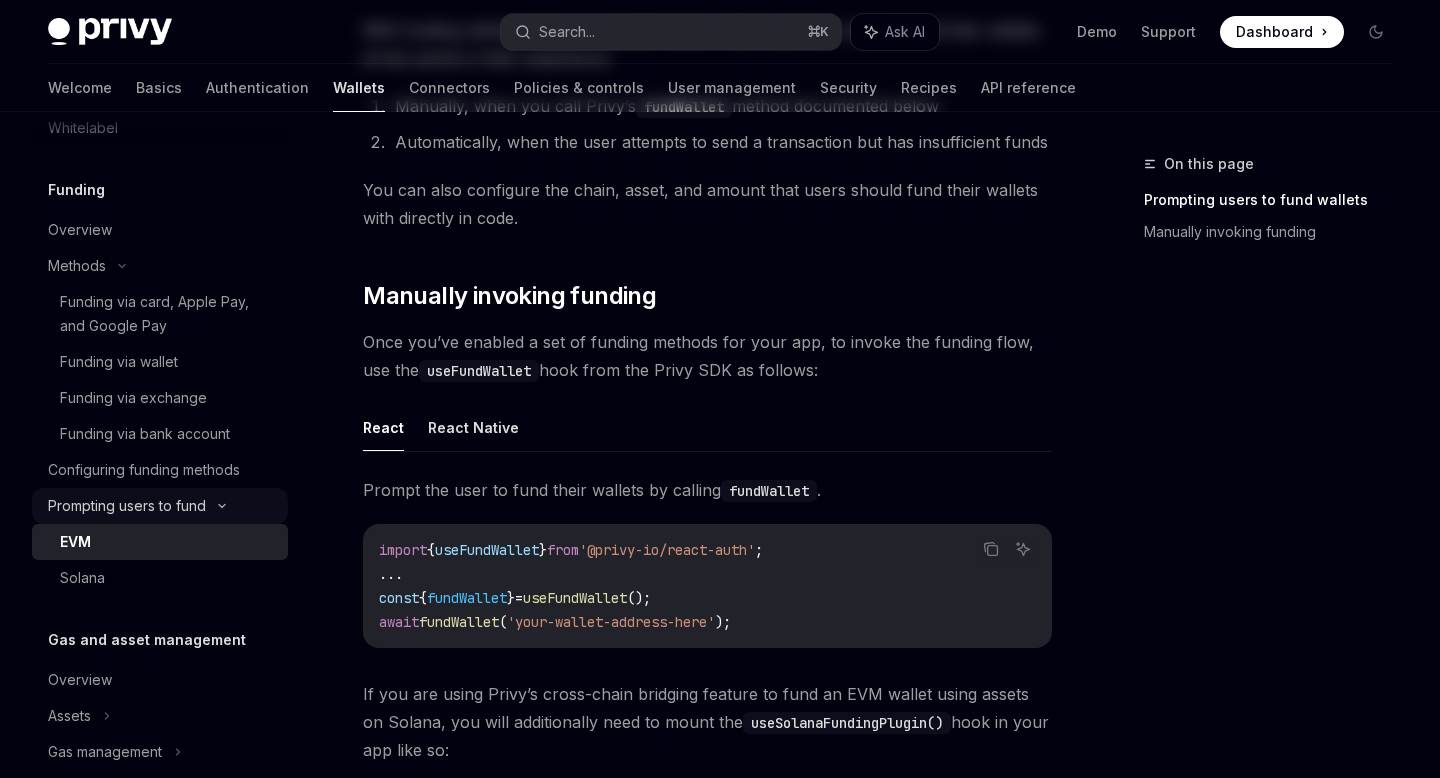 scroll, scrollTop: 0, scrollLeft: 0, axis: both 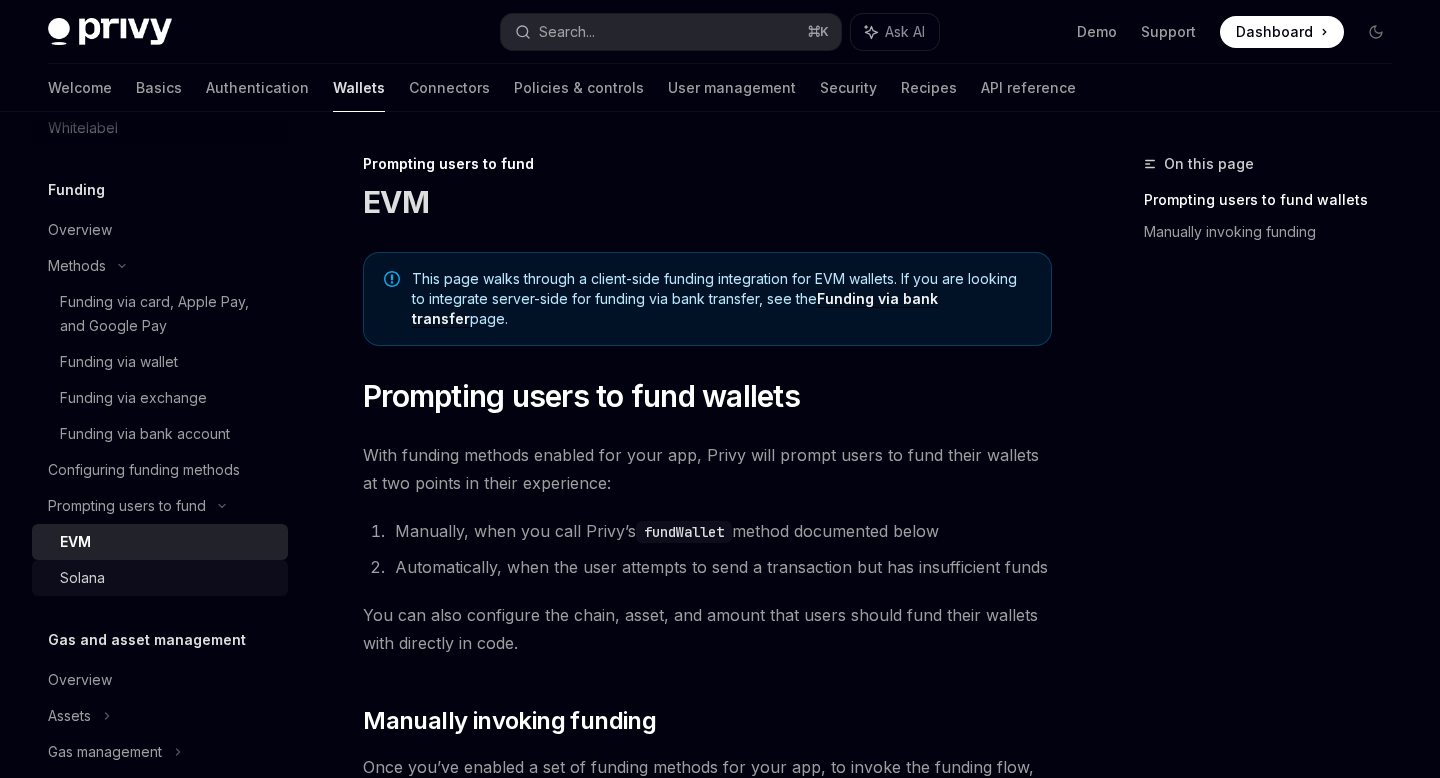 click on "Solana" at bounding box center (168, 578) 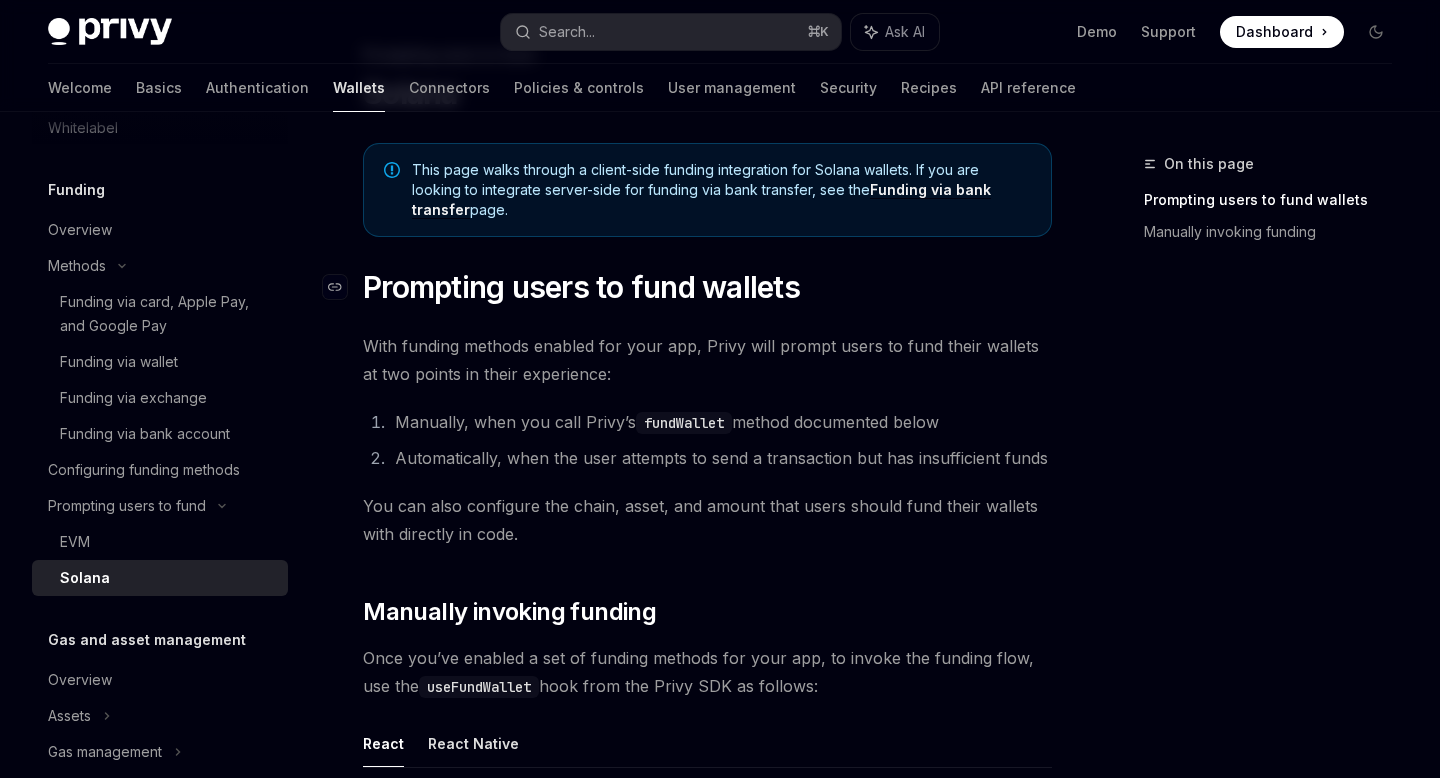 scroll, scrollTop: 114, scrollLeft: 0, axis: vertical 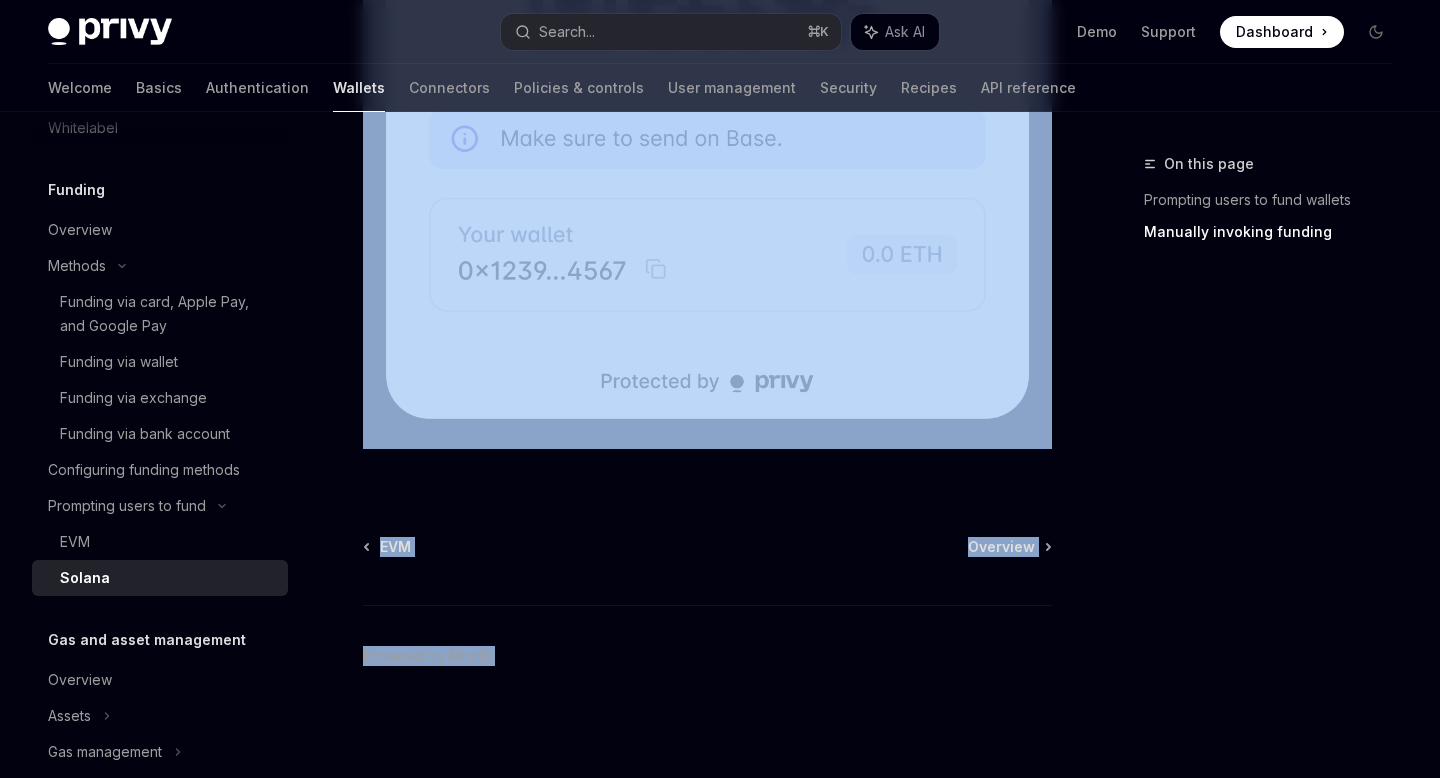 drag, startPoint x: 364, startPoint y: 276, endPoint x: 669, endPoint y: 692, distance: 515.8304 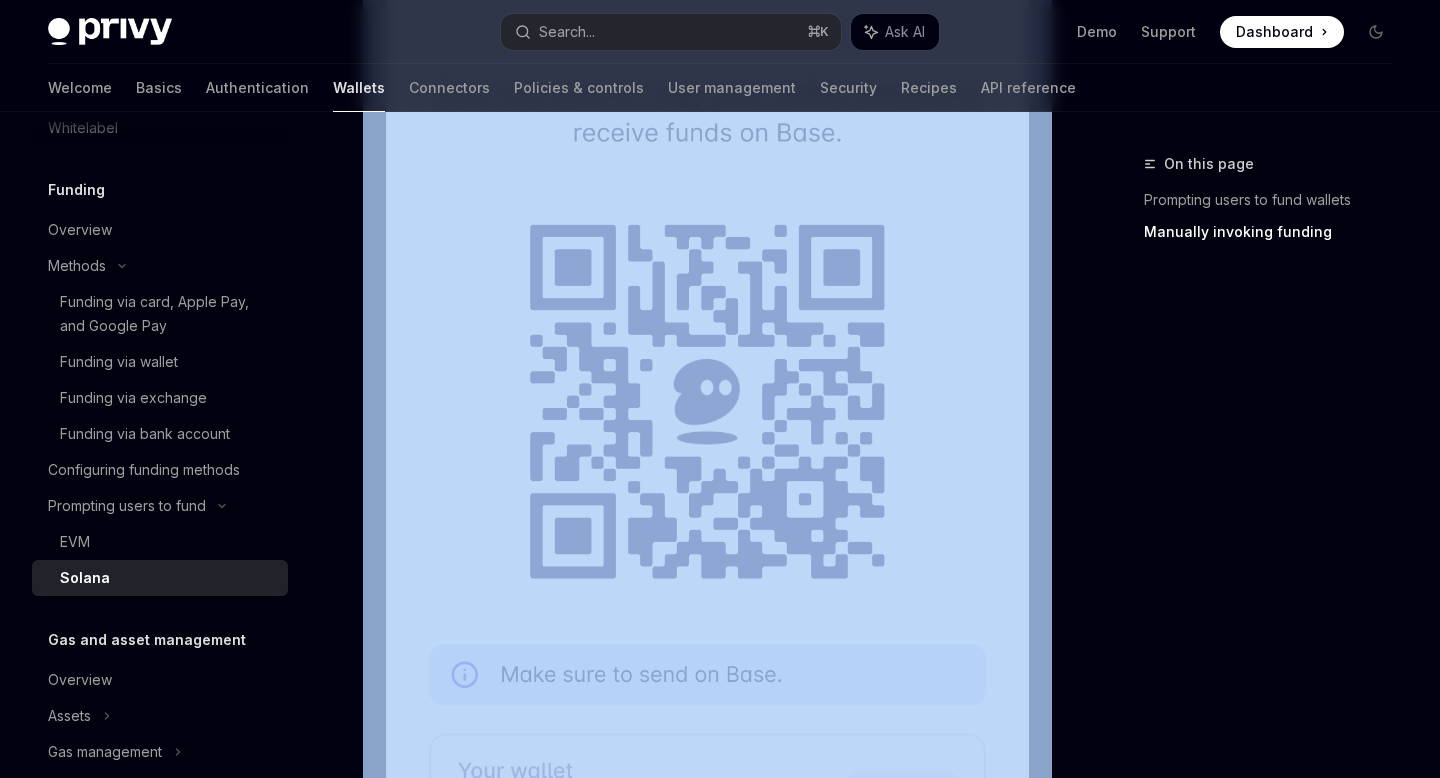scroll, scrollTop: 4622, scrollLeft: 0, axis: vertical 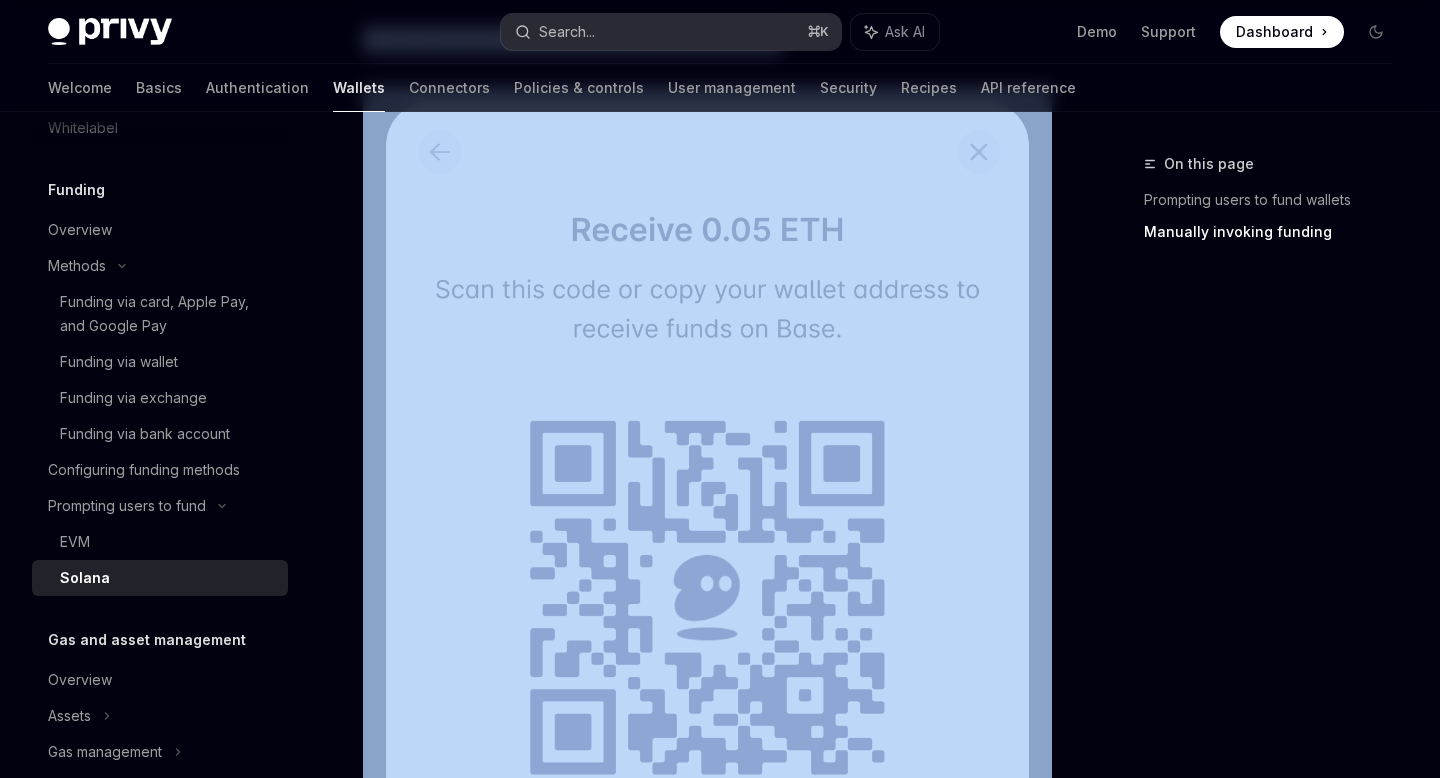 click on "Search... ⌘ K" at bounding box center (670, 32) 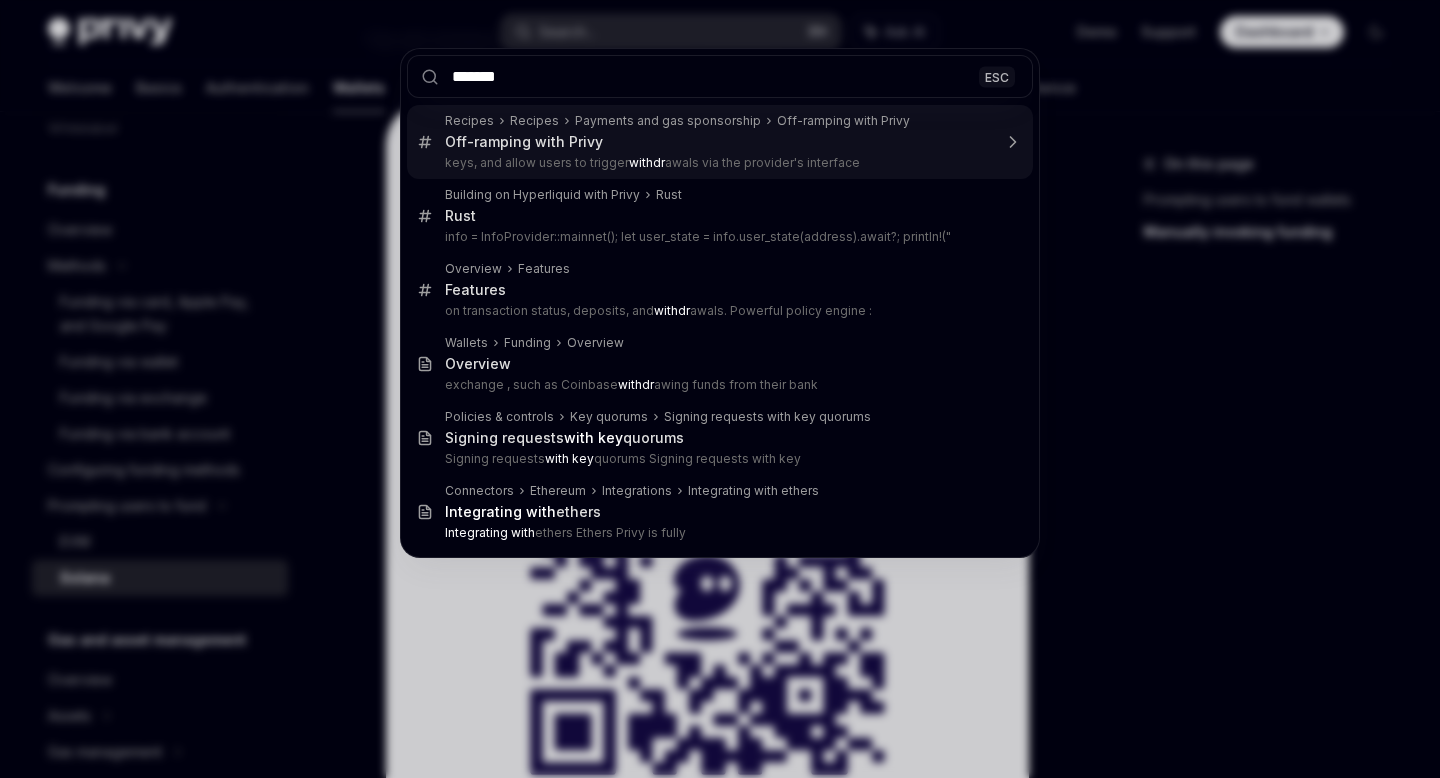 type on "********" 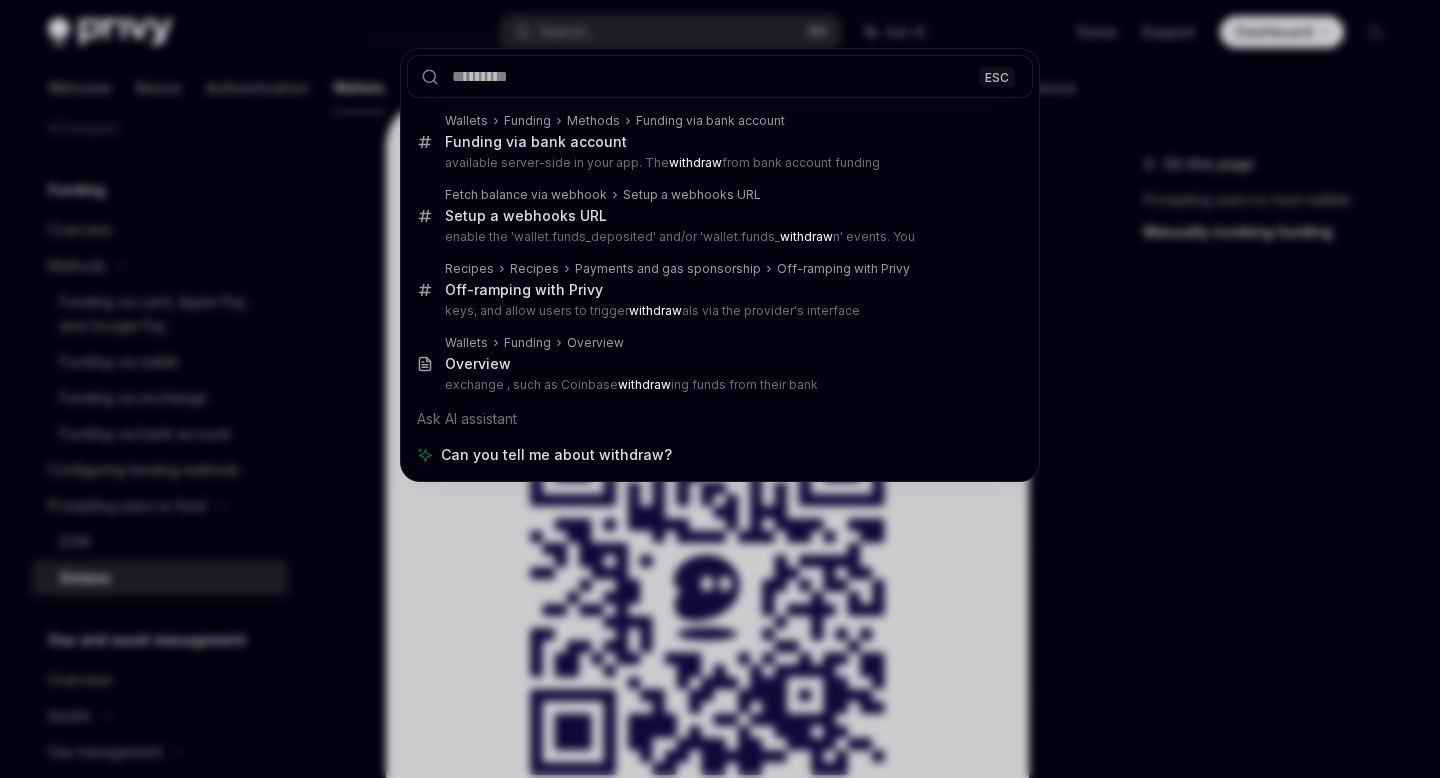 scroll, scrollTop: 37, scrollLeft: 0, axis: vertical 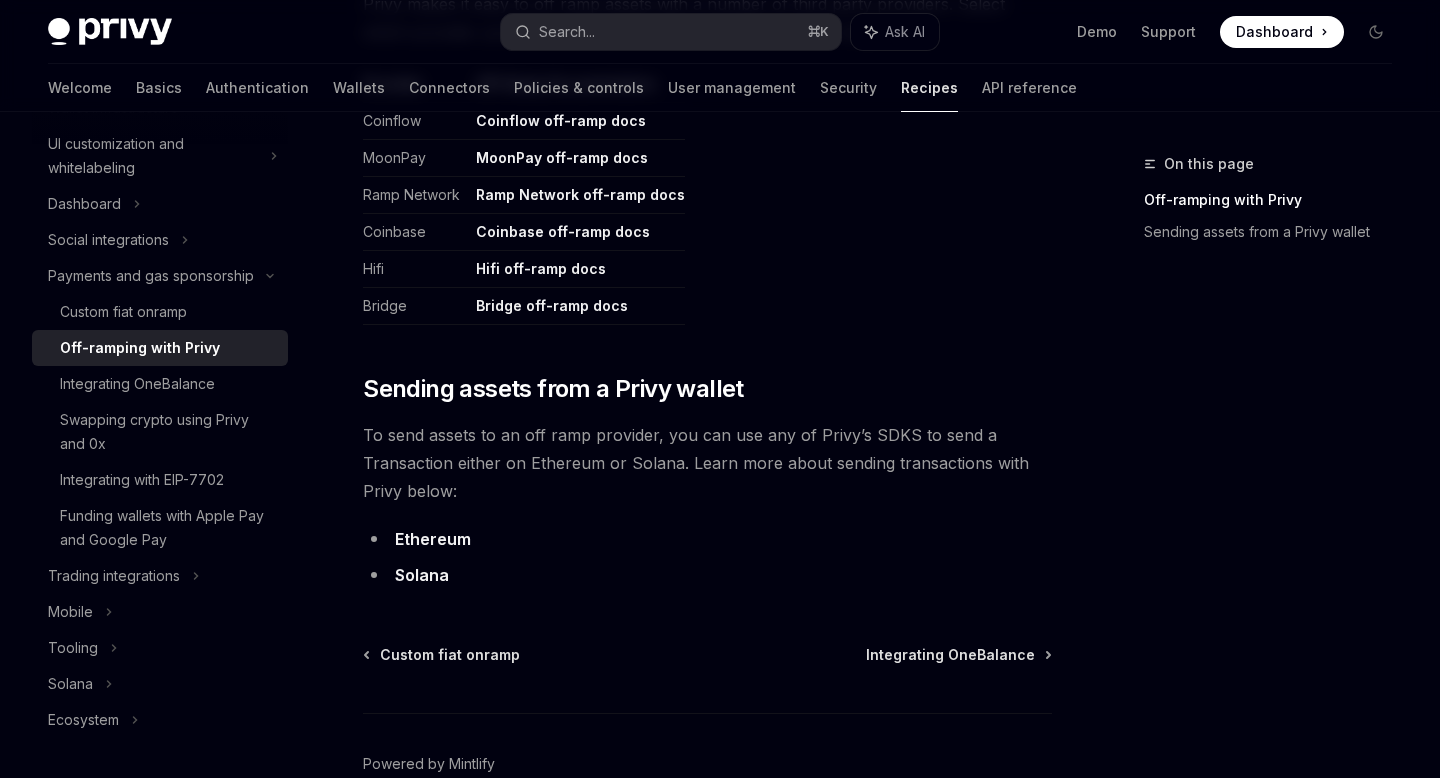 click on "Solana" at bounding box center (422, 575) 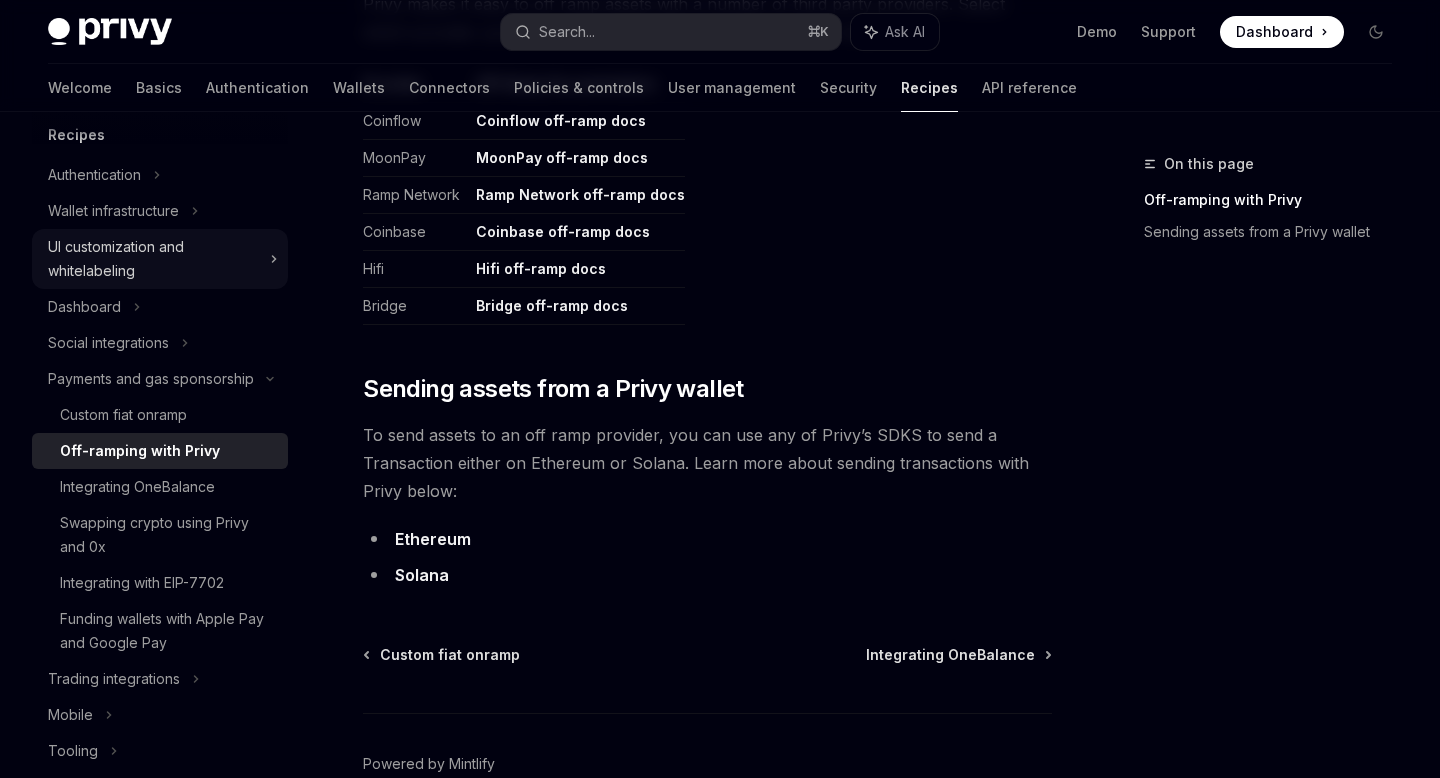 scroll, scrollTop: 0, scrollLeft: 0, axis: both 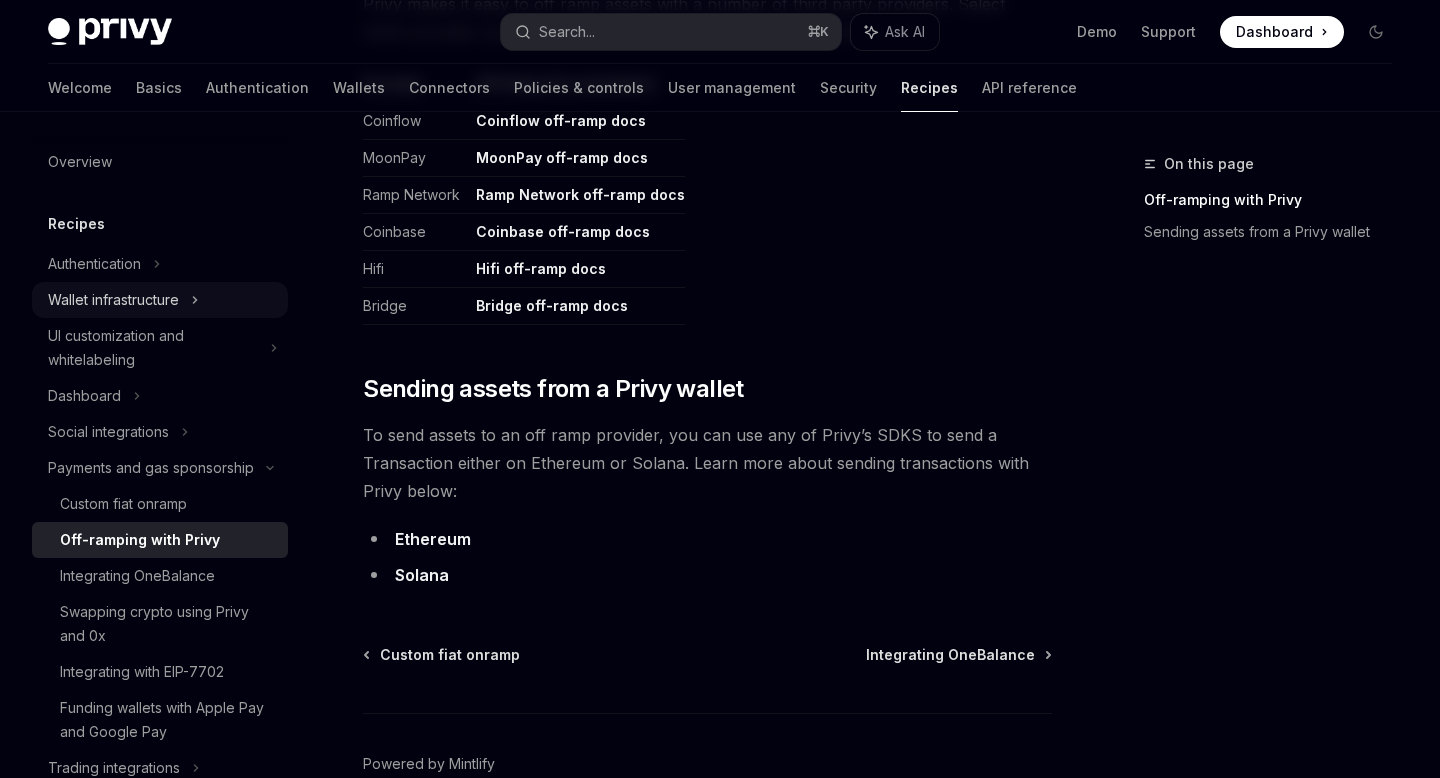 click on "Wallet infrastructure" at bounding box center (160, 300) 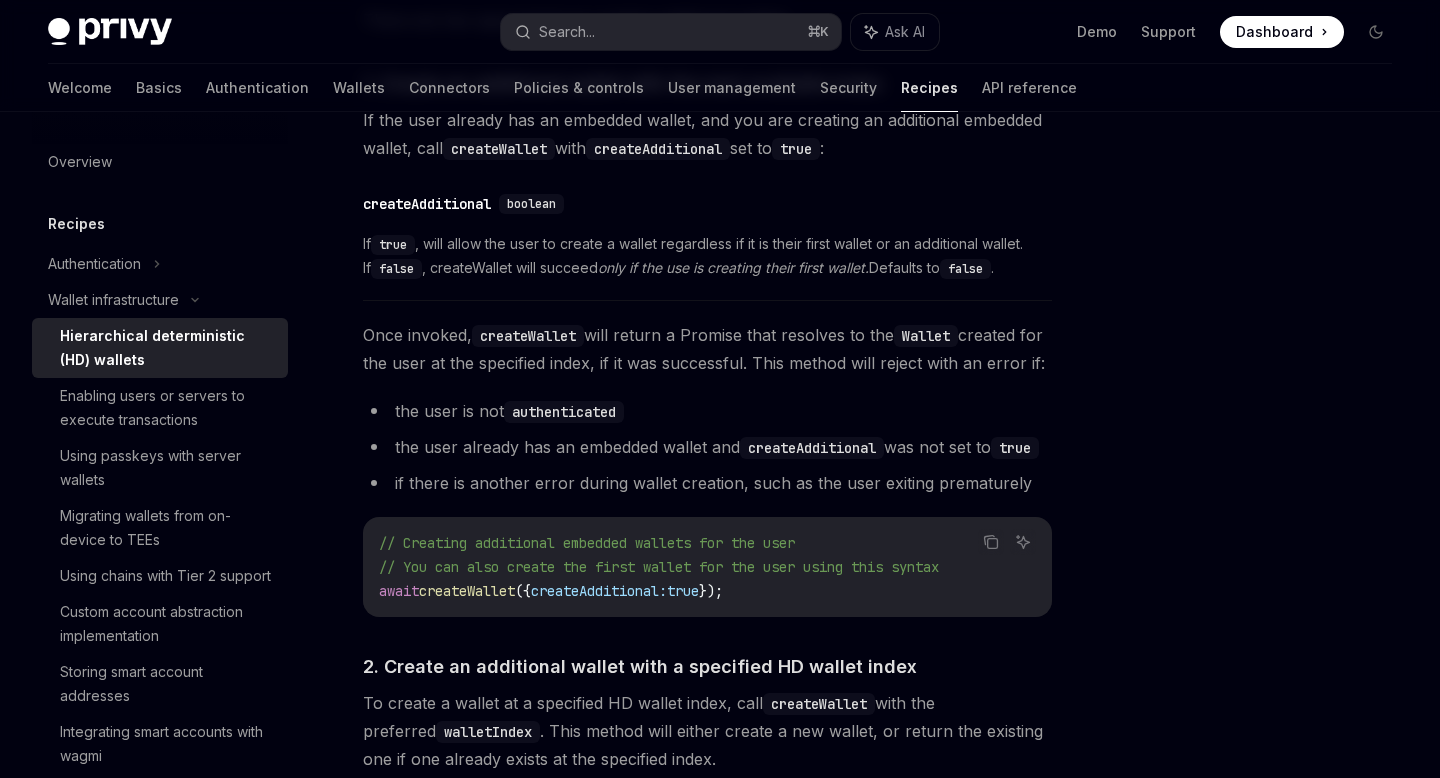 type on "*" 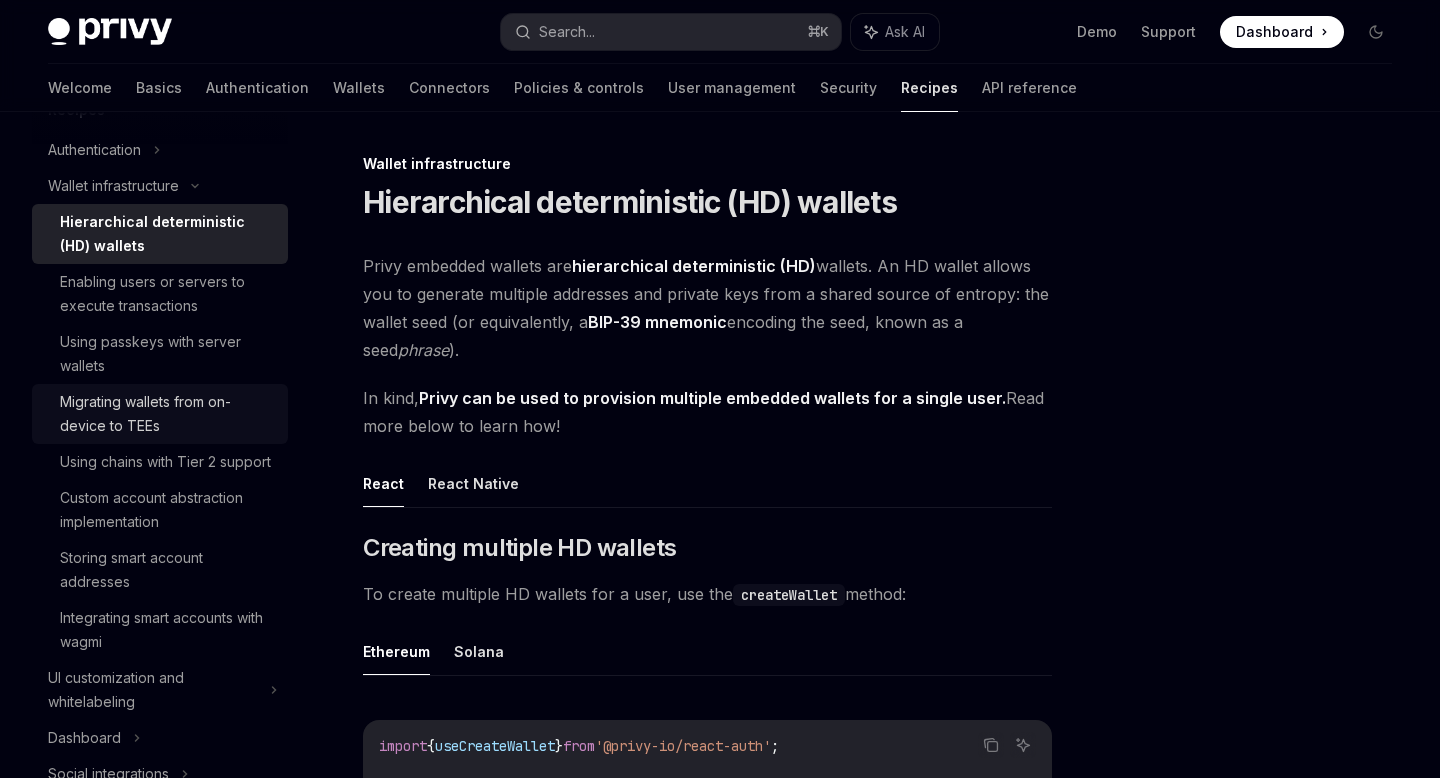 scroll, scrollTop: 0, scrollLeft: 0, axis: both 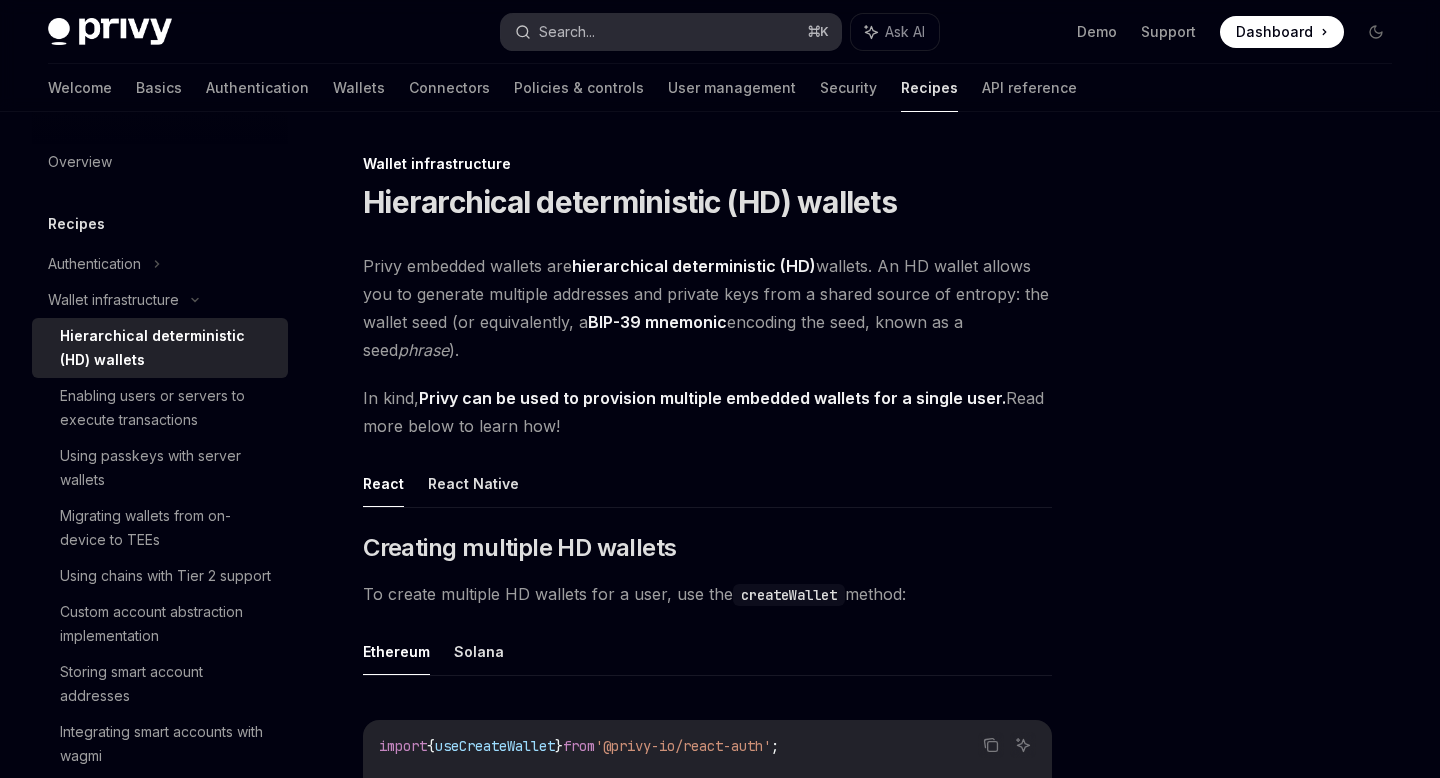 click on "Search... ⌘ K" at bounding box center [670, 32] 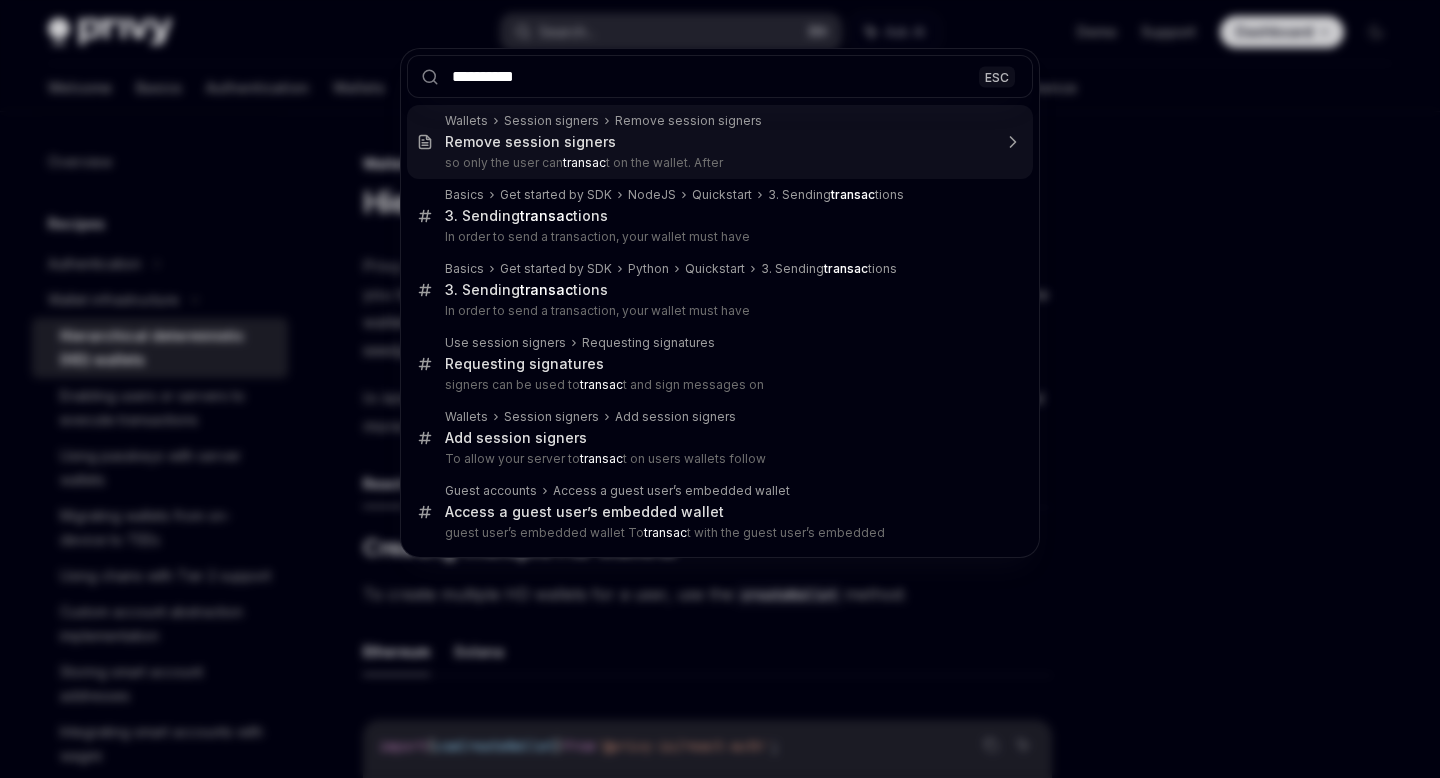 type on "**********" 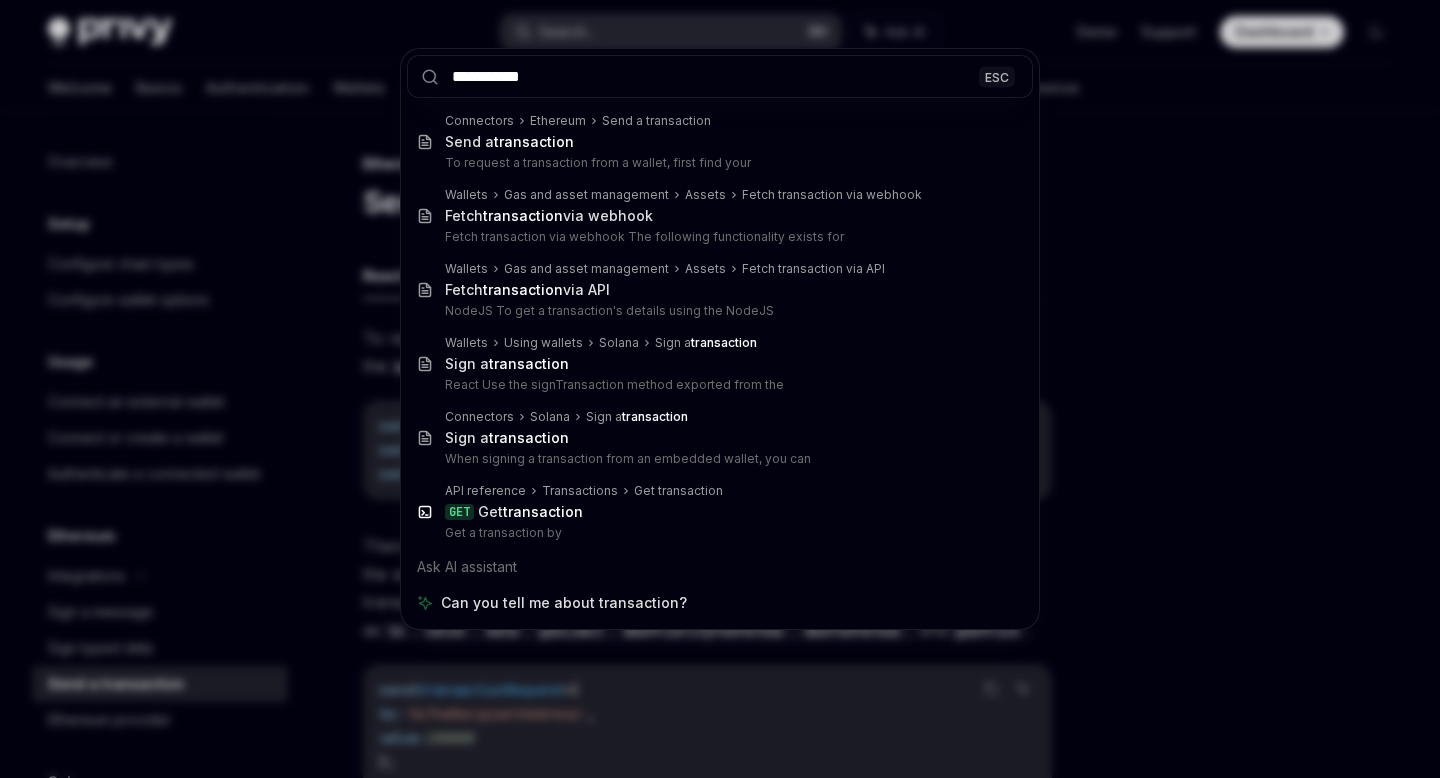 type on "*" 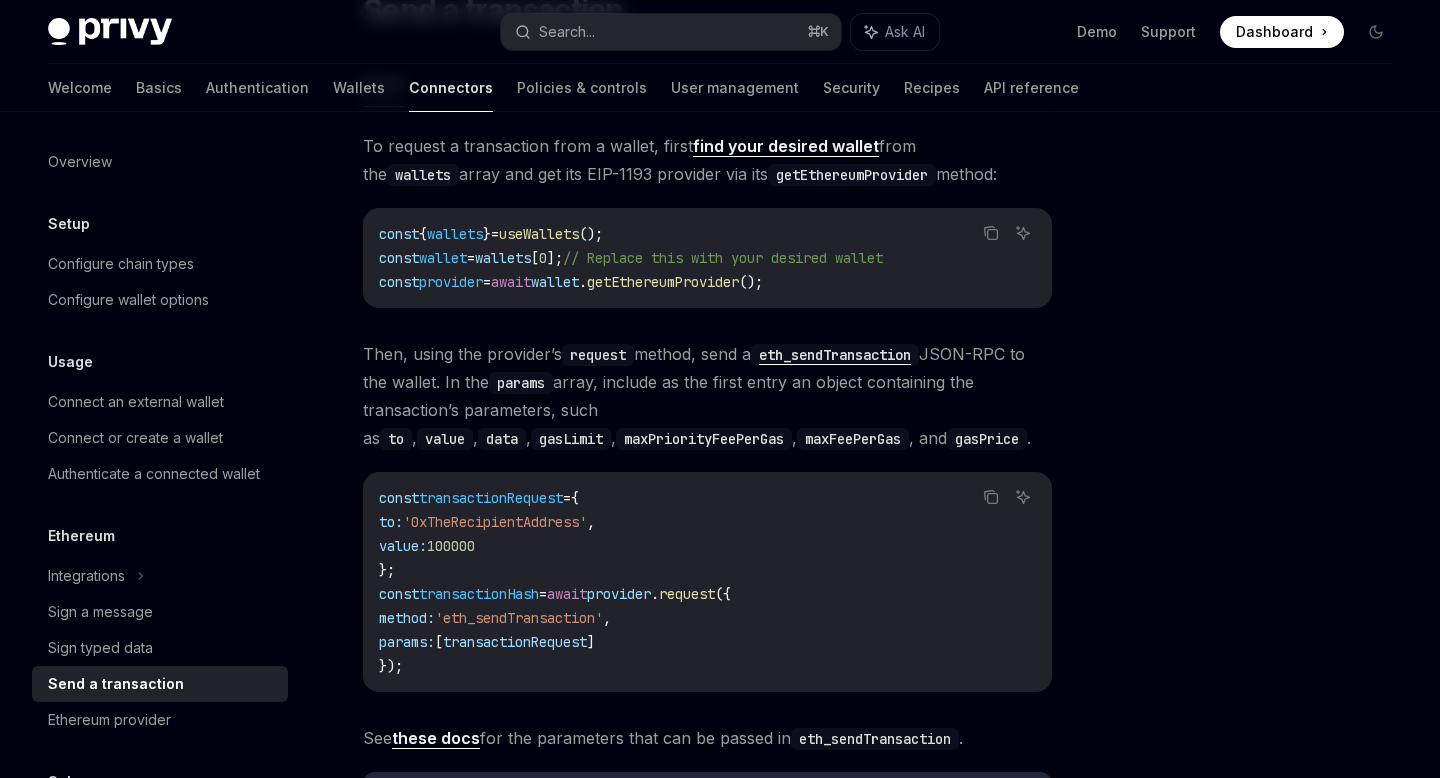scroll, scrollTop: 215, scrollLeft: 0, axis: vertical 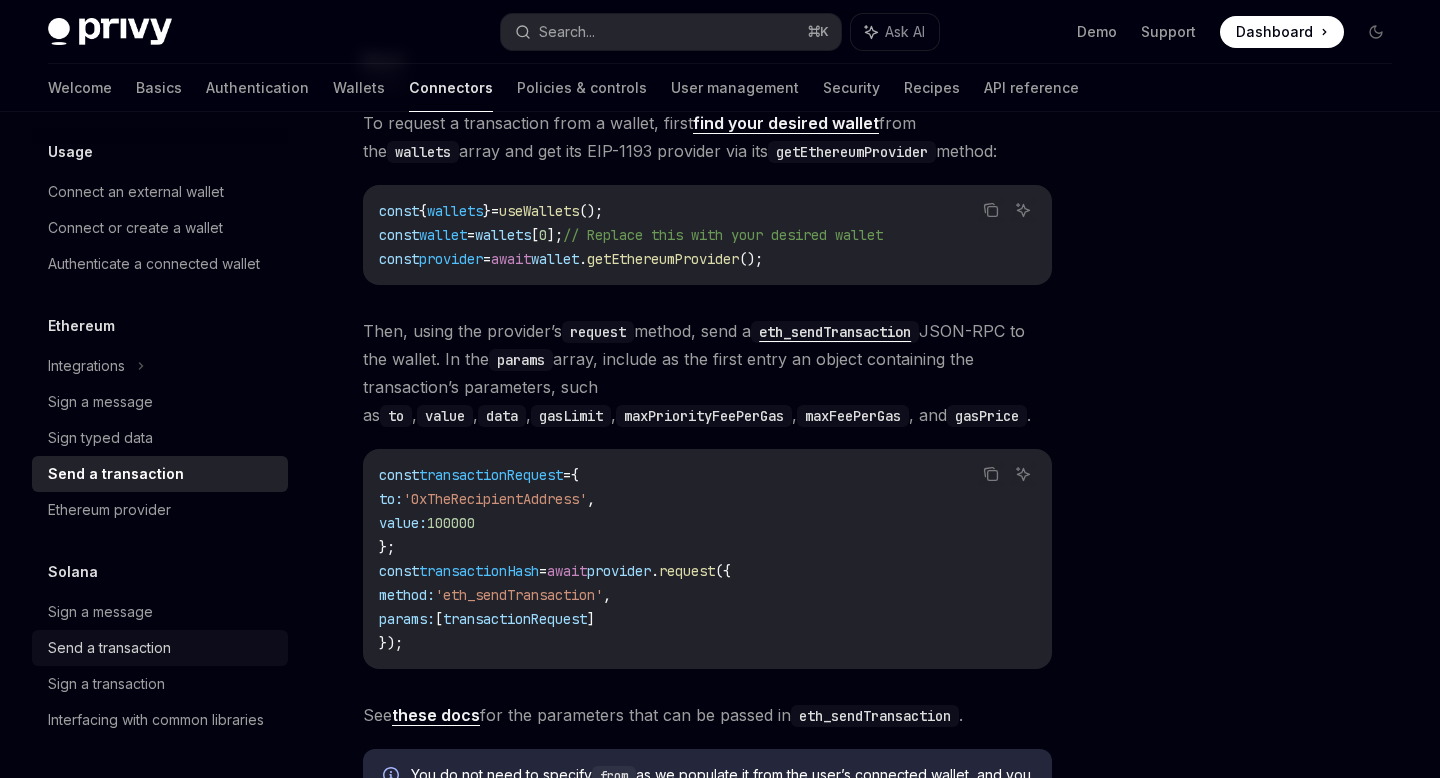 click on "Send a transaction" at bounding box center (109, 648) 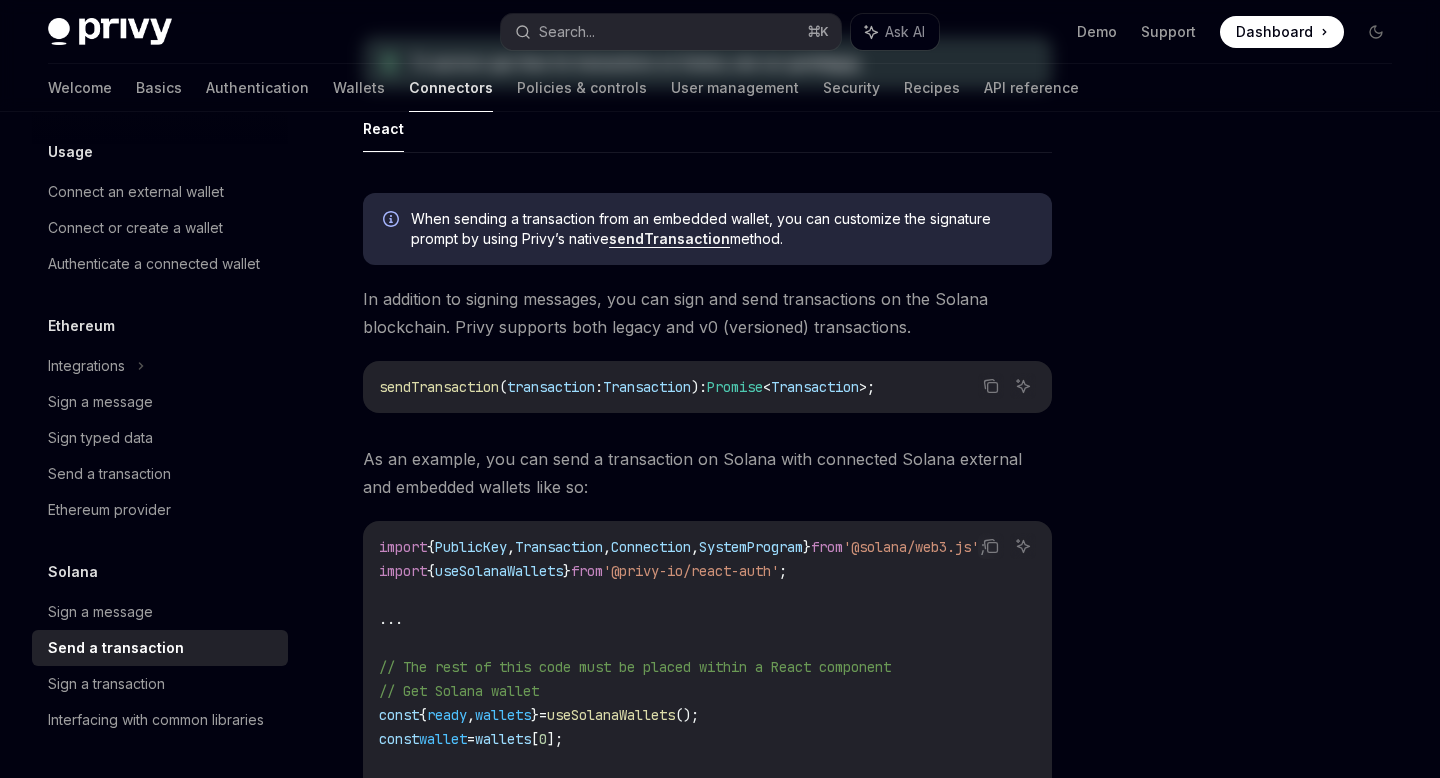 scroll, scrollTop: 0, scrollLeft: 0, axis: both 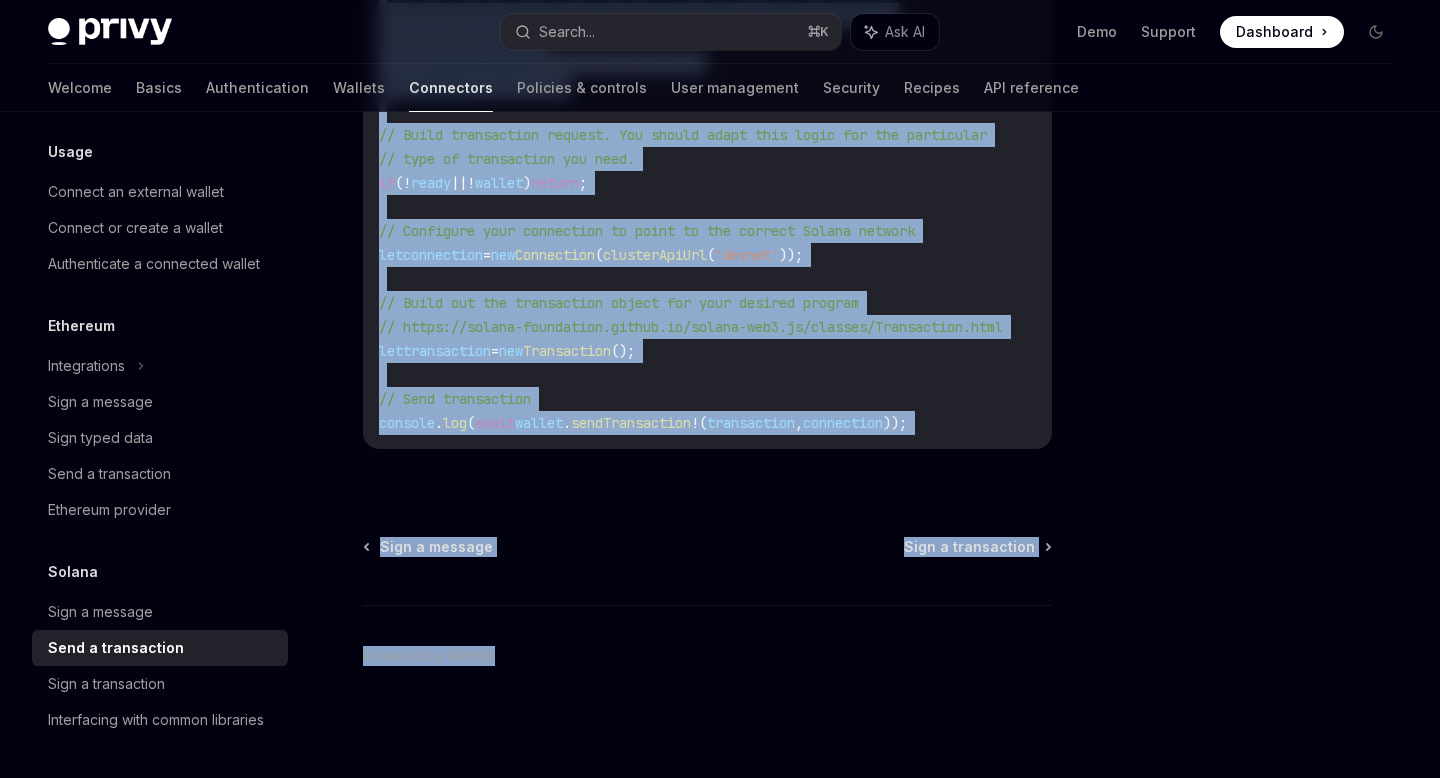 drag, startPoint x: 355, startPoint y: 157, endPoint x: 756, endPoint y: 649, distance: 634.7165 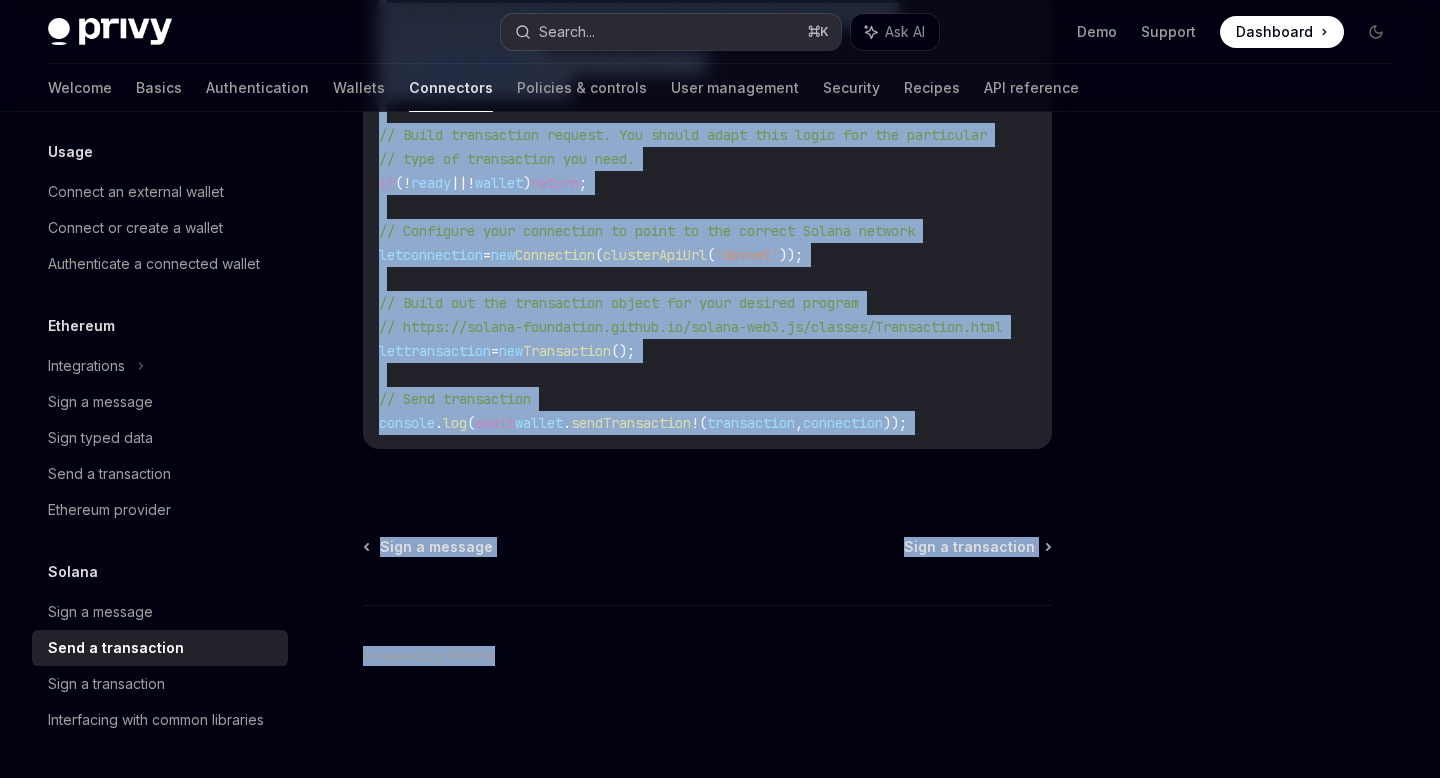 click on "Search... ⌘ K" at bounding box center (670, 32) 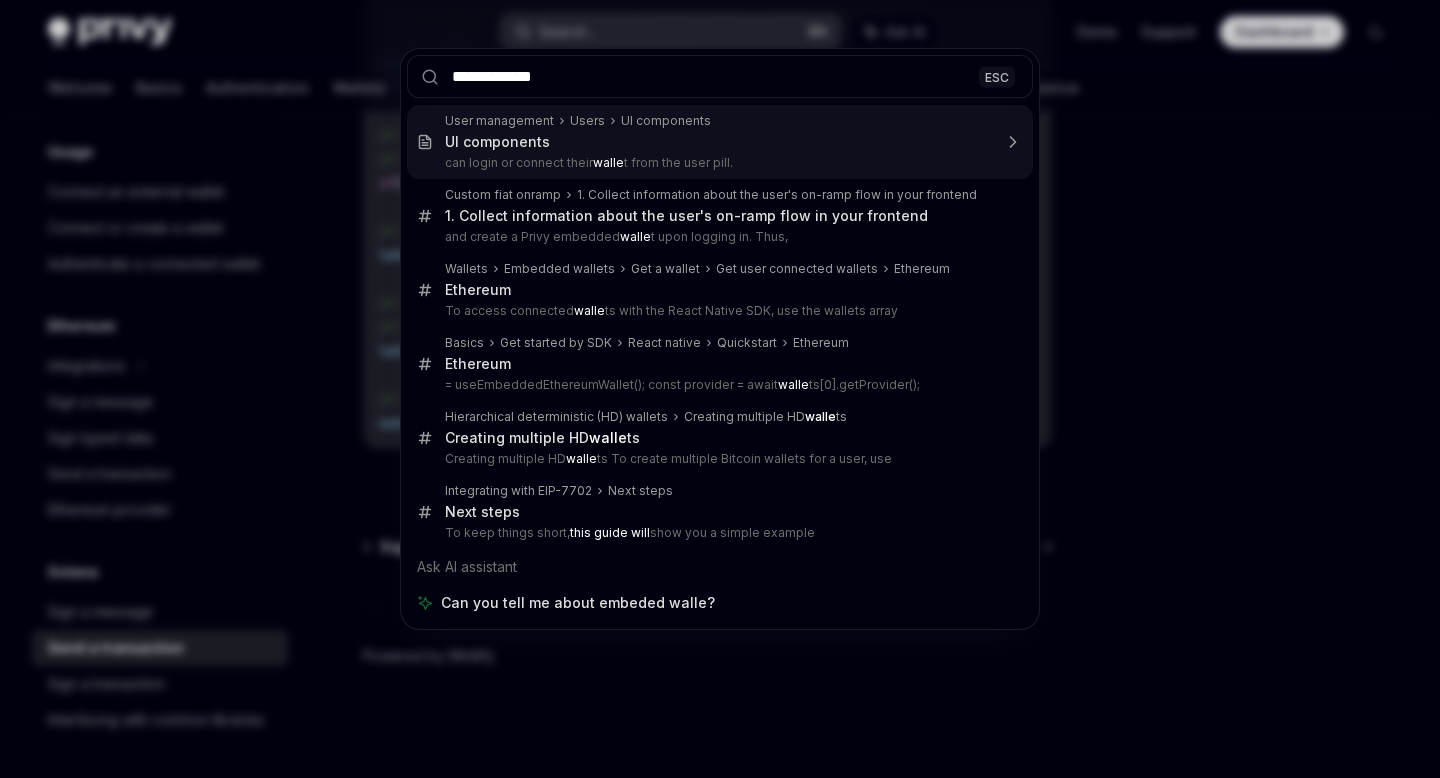 type on "**********" 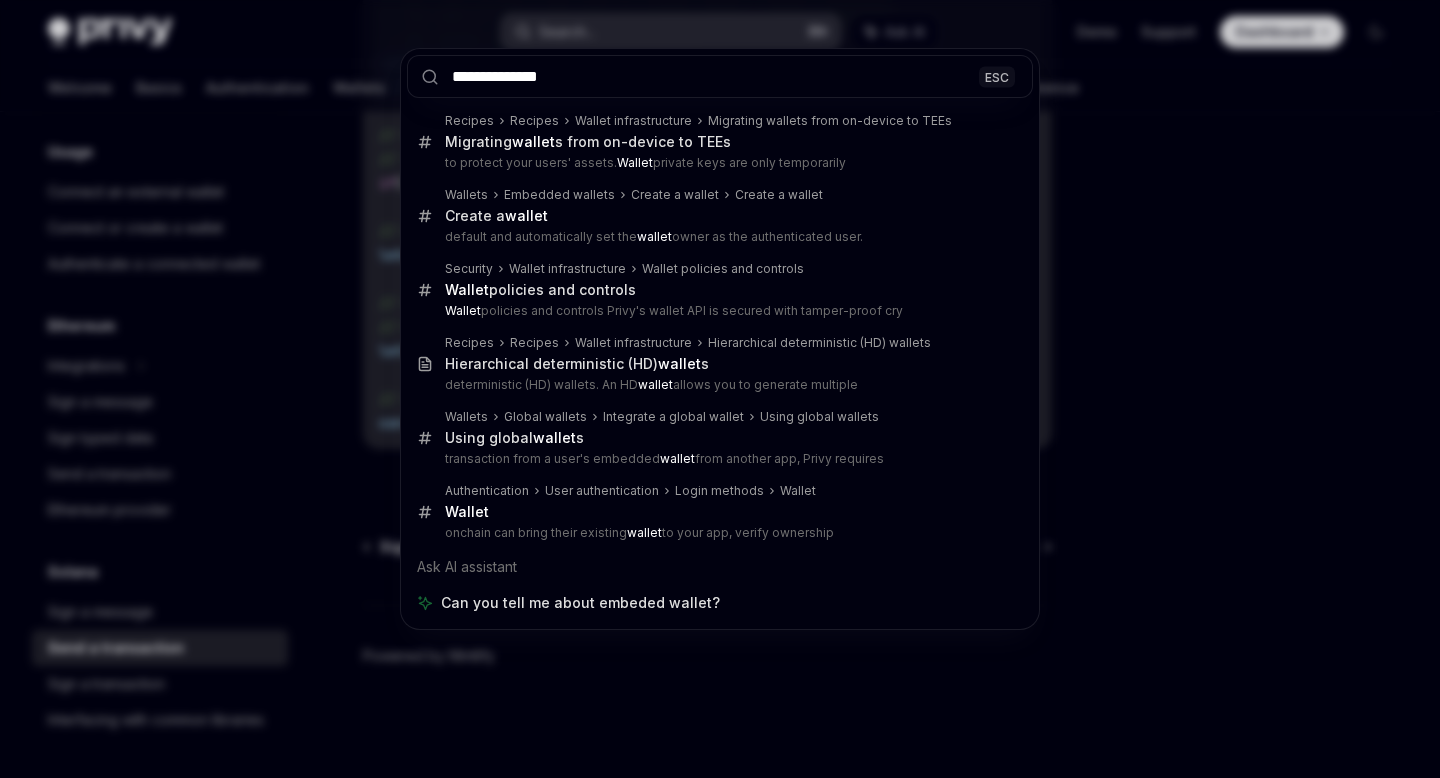 type on "*" 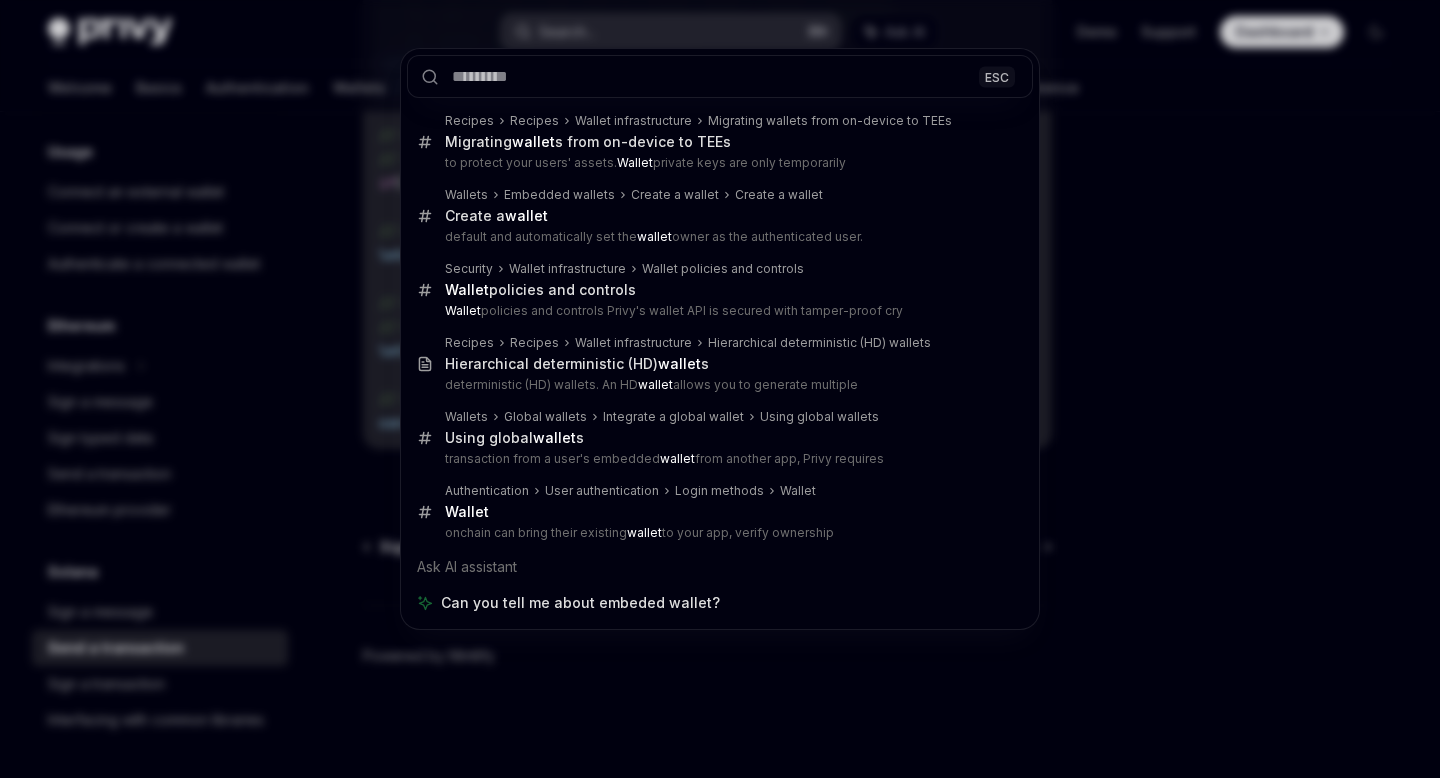 scroll, scrollTop: 0, scrollLeft: 0, axis: both 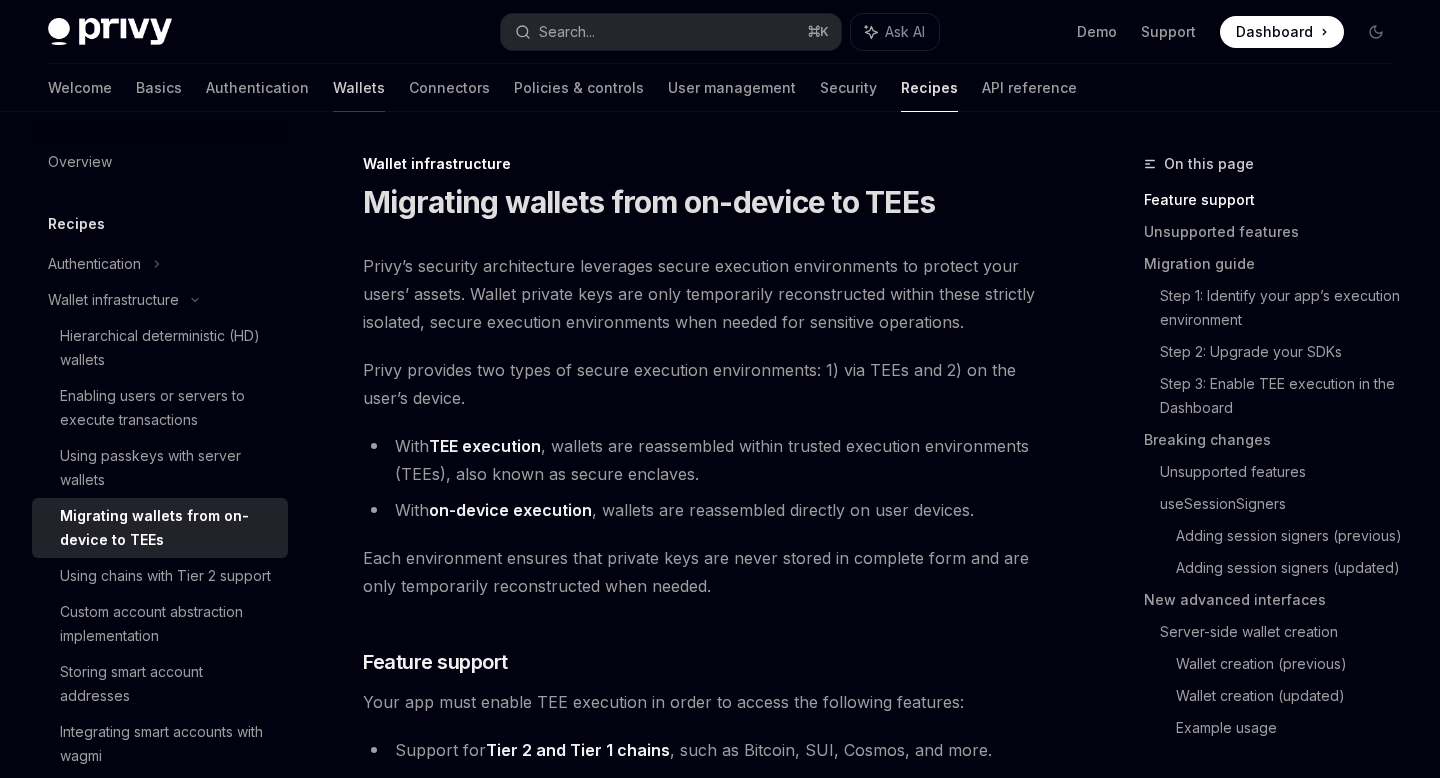 click on "Wallets" at bounding box center (359, 88) 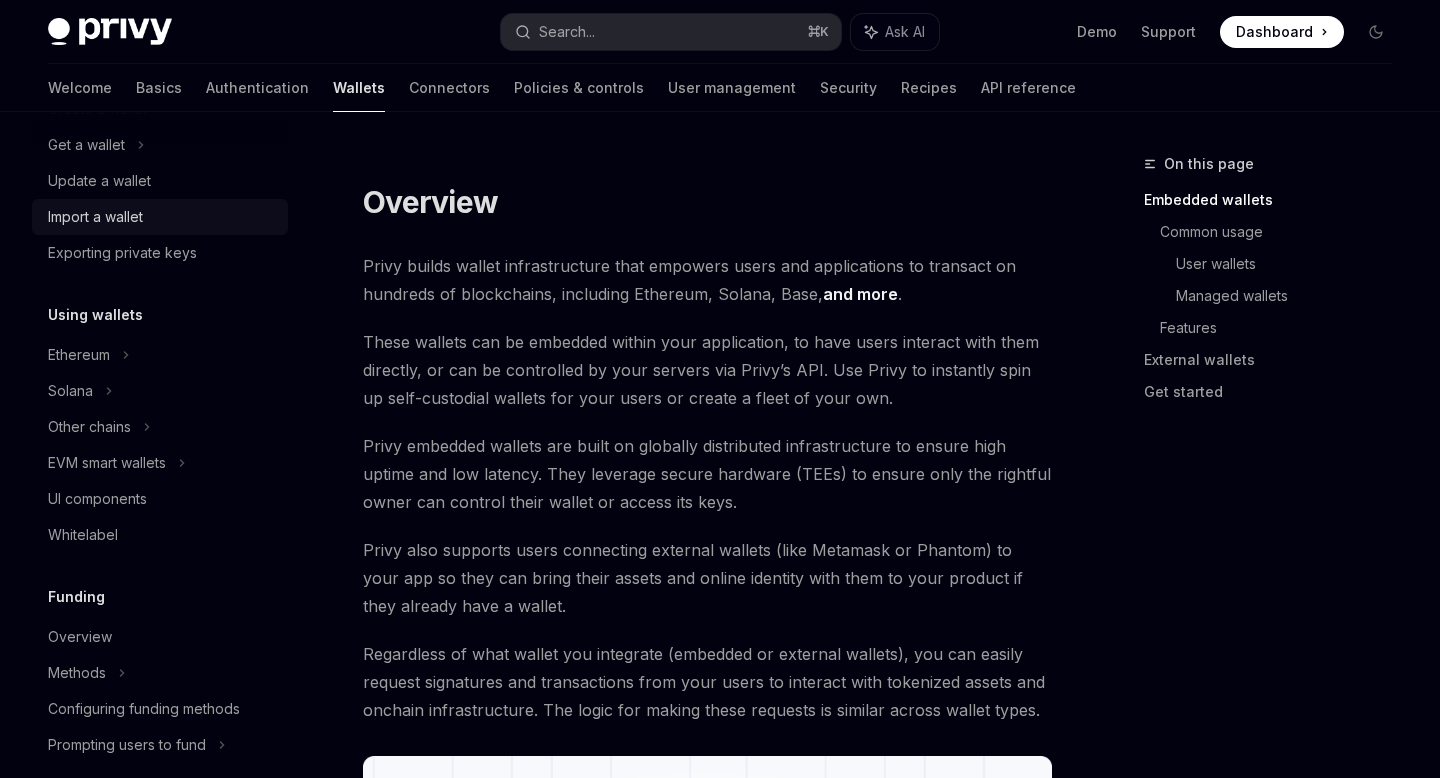 scroll, scrollTop: 206, scrollLeft: 0, axis: vertical 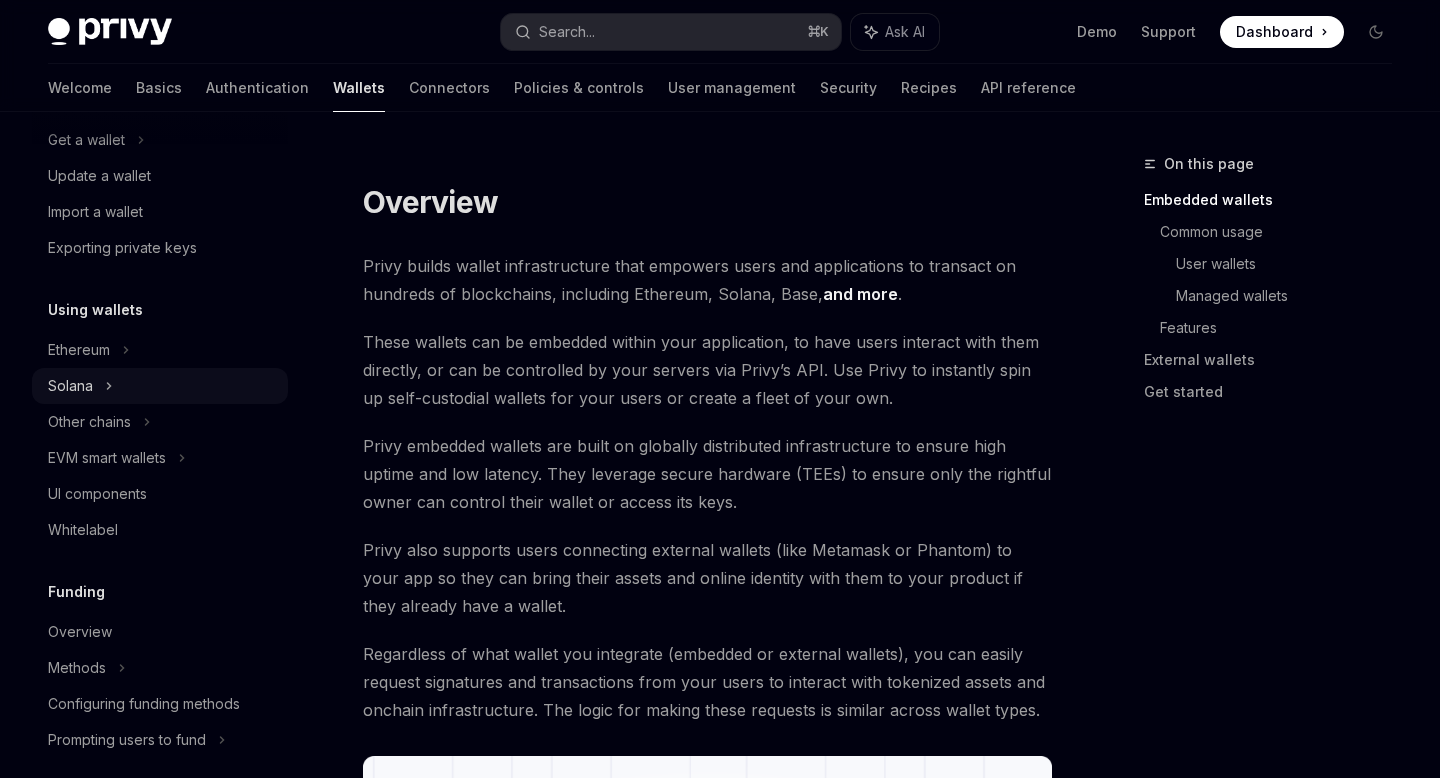 click on "Solana" at bounding box center (160, 140) 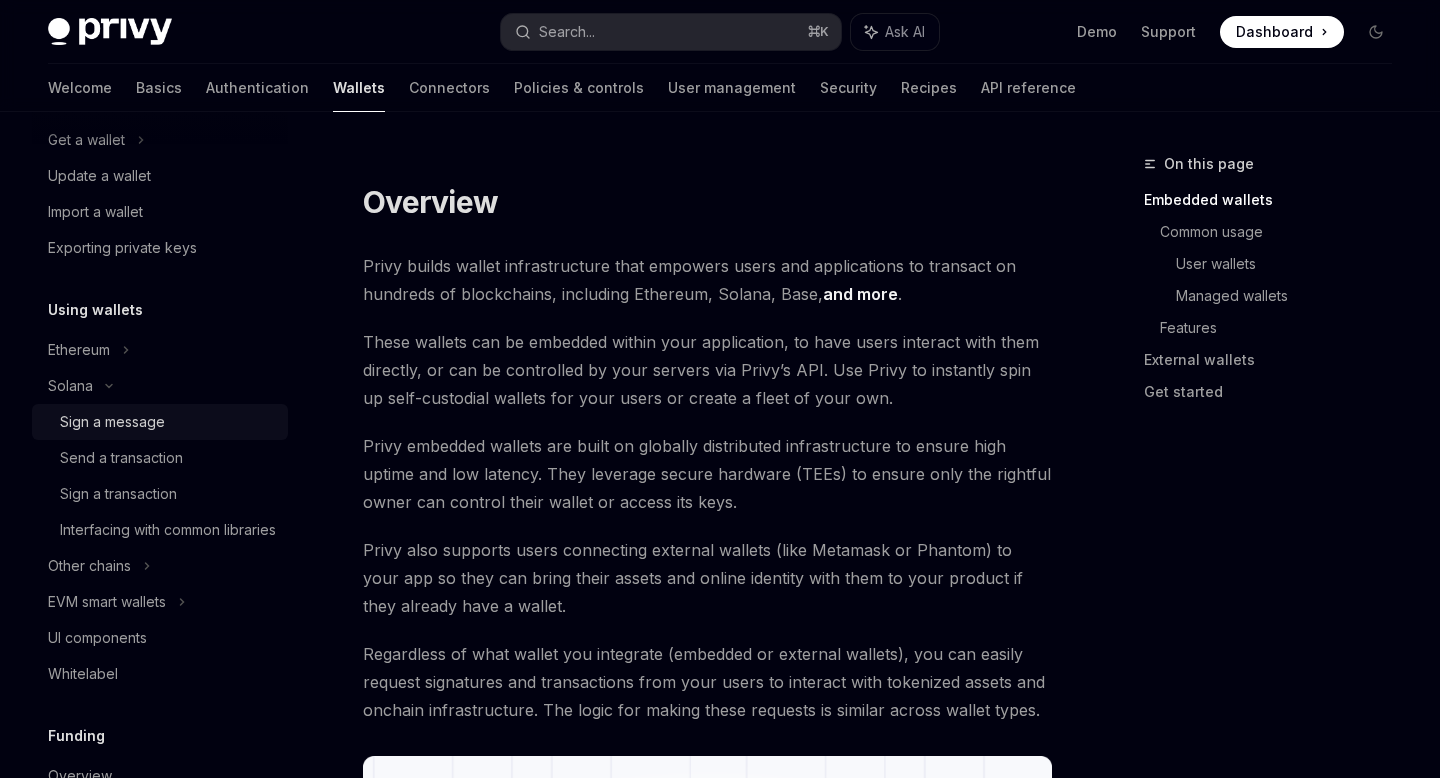 type on "*" 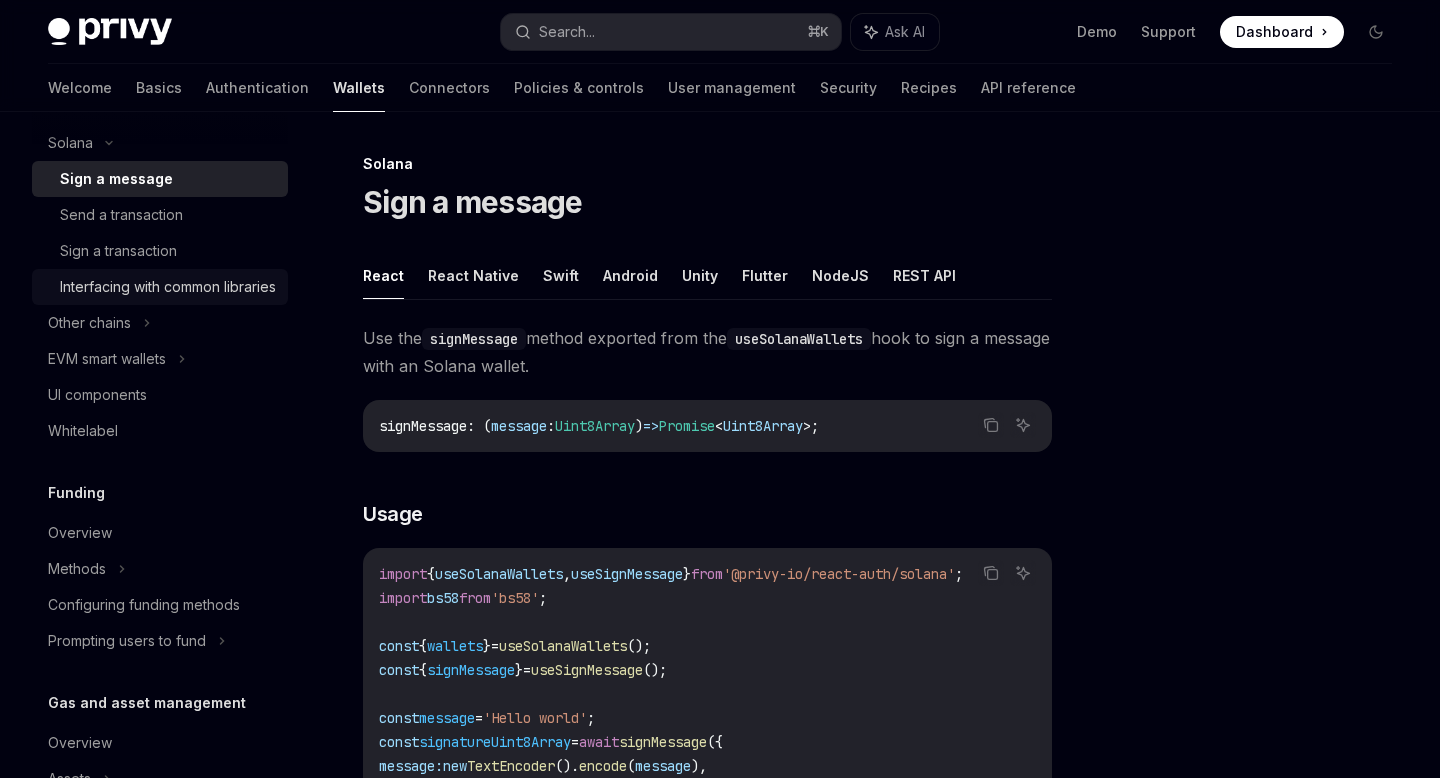 scroll, scrollTop: 377, scrollLeft: 0, axis: vertical 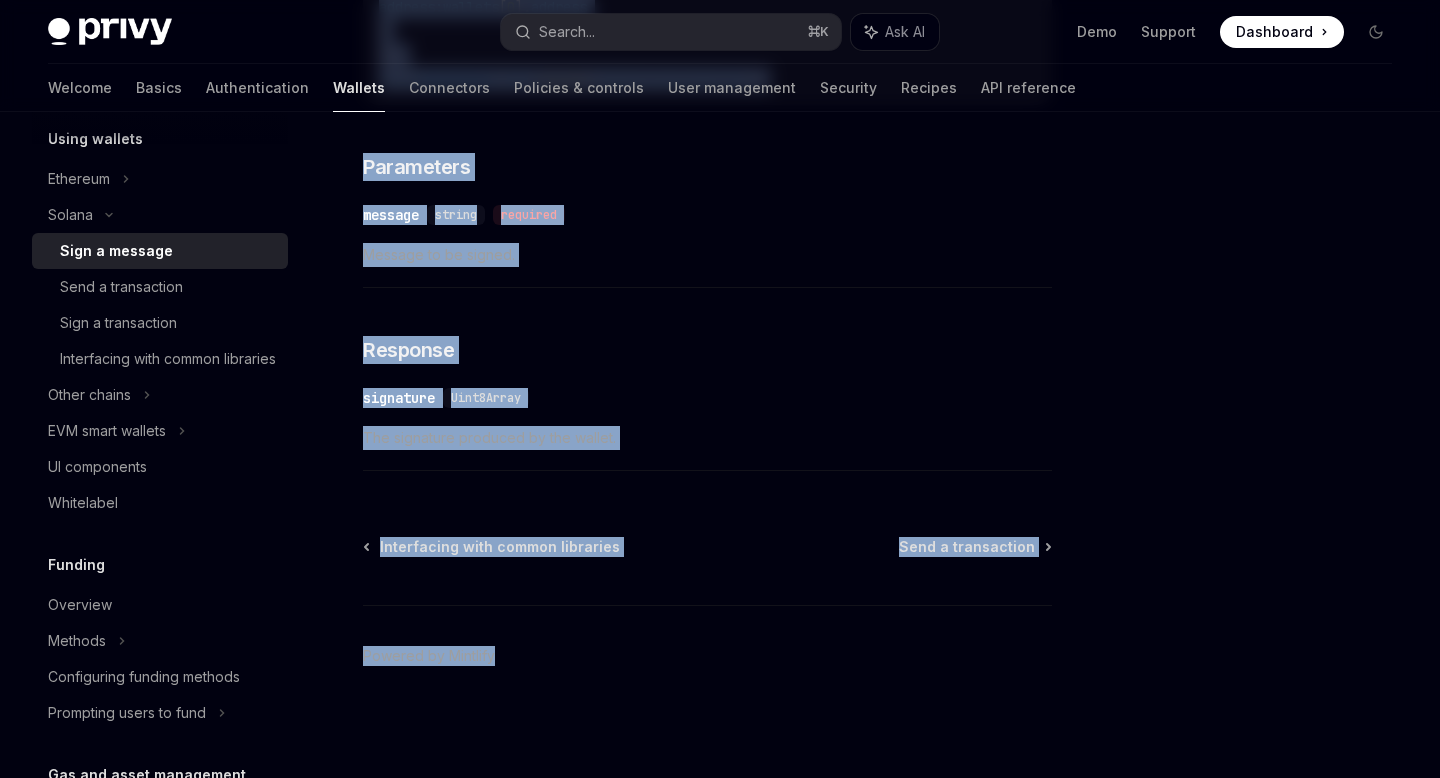 drag, startPoint x: 360, startPoint y: 339, endPoint x: 979, endPoint y: 777, distance: 758.29083 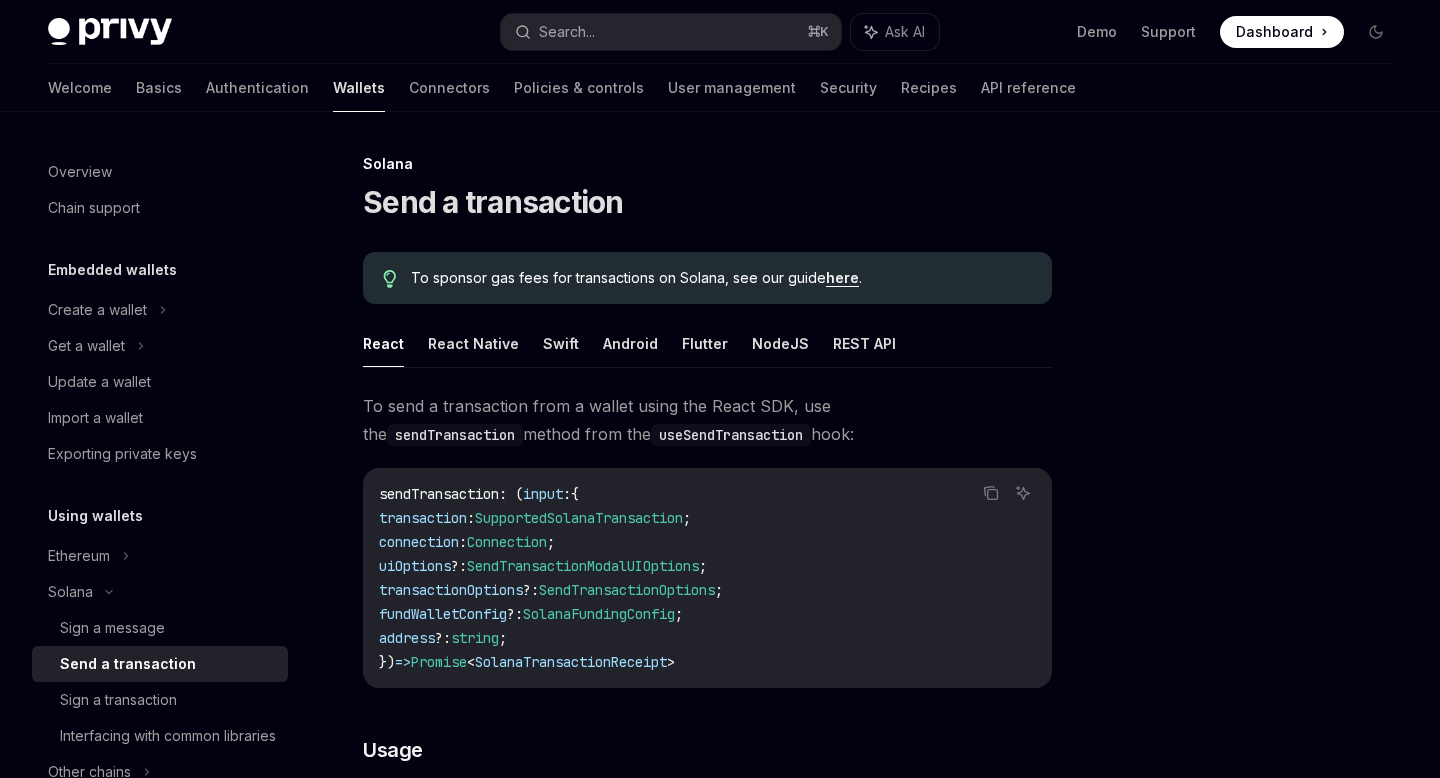 scroll, scrollTop: 0, scrollLeft: 0, axis: both 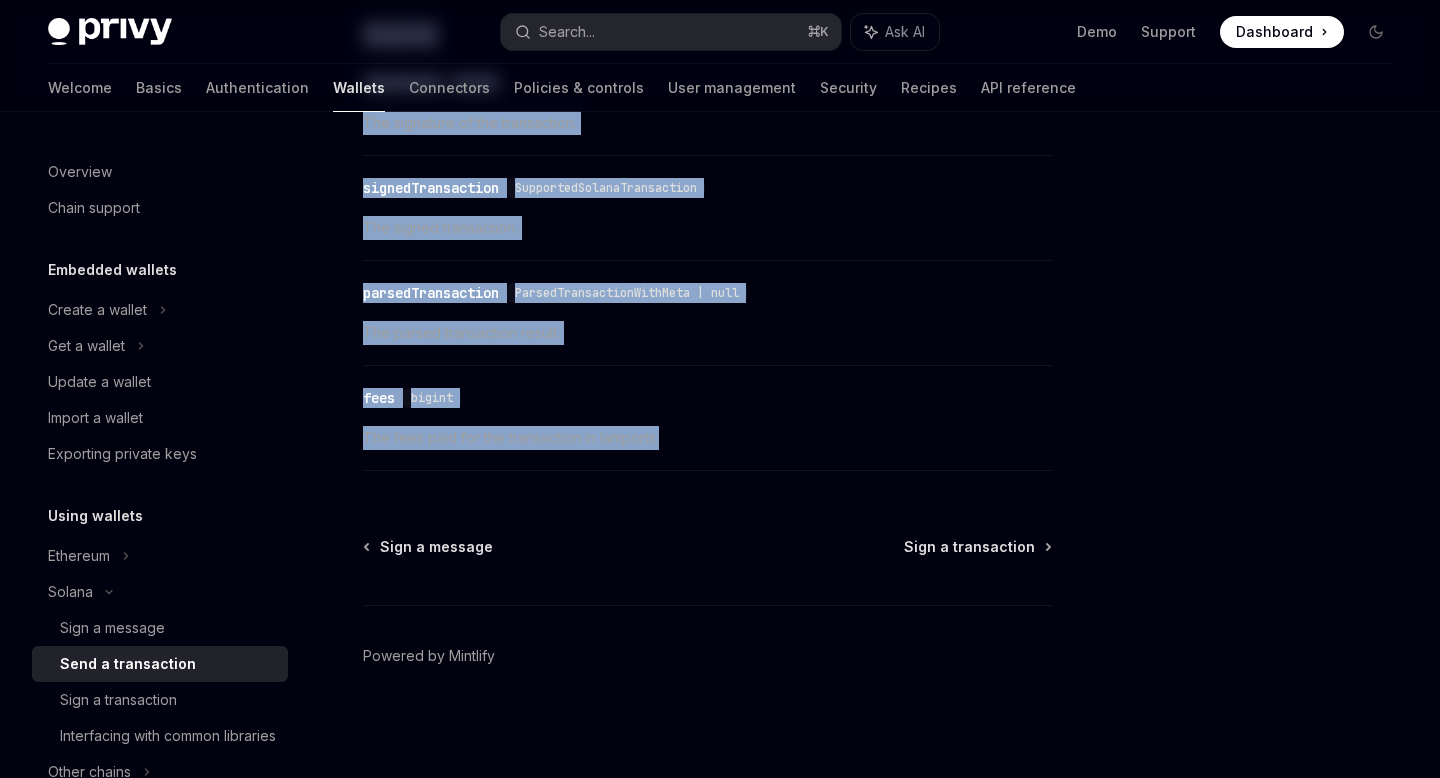 drag, startPoint x: 362, startPoint y: 161, endPoint x: 654, endPoint y: 486, distance: 436.90845 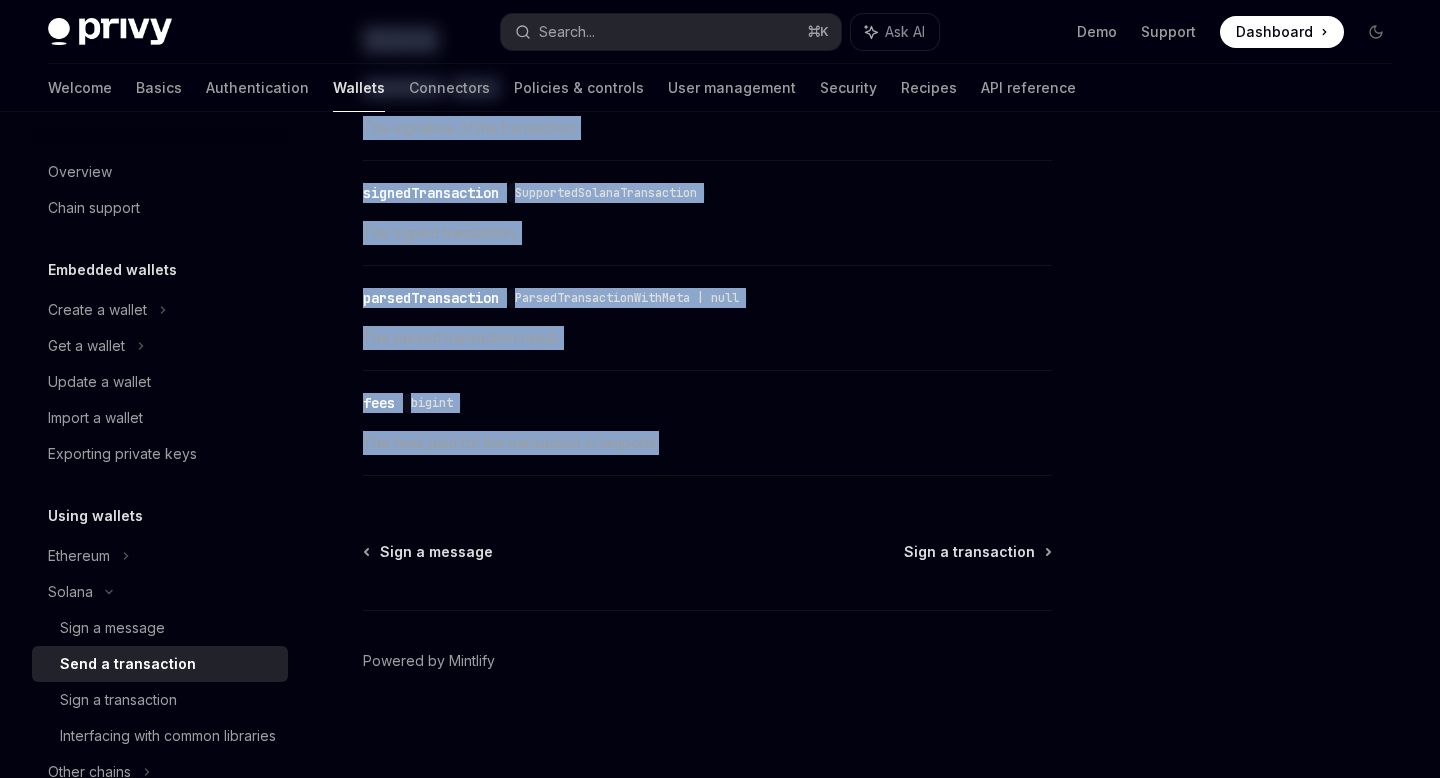 copy on "Solana Send a transaction To sponsor gas fees for transactions on Solana, see our guide  here .
React React Native Swift Android Flutter NodeJS REST API To send a transaction from a wallet using the React SDK, use the  sendTransaction  method from the  useSendTransaction  hook: Copy Ask AI sendTransaction : ( input :  {
transaction :  SupportedSolanaTransaction ;
connection :  Connection ;
uiOptions ?:  SendTransactionModalUIOptions ;
transactionOptions ?:  SendTransactionOptions ;
fundWalletConfig ?:  SolanaFundingConfig ;
address ?:  string ;
})  =>  Promise < SolanaTransactionReceipt >
​ Usage Copy Ask AI import  { useSendTransaction ,  useSolanaWallets }  from  '@privy-io/react-auth/solana' ;
import  { Connection ,  Transaction ,  VersionedTransaction ,  PublicKey ,  SystemProgram }  from  '@solana/web3.js' ;
// Inside your component
const  {  sendTransaction  }  =  useSendTransaction ();
const  {  wallets  }  =  useSolanaWallets ();
// Configure your connection ..." 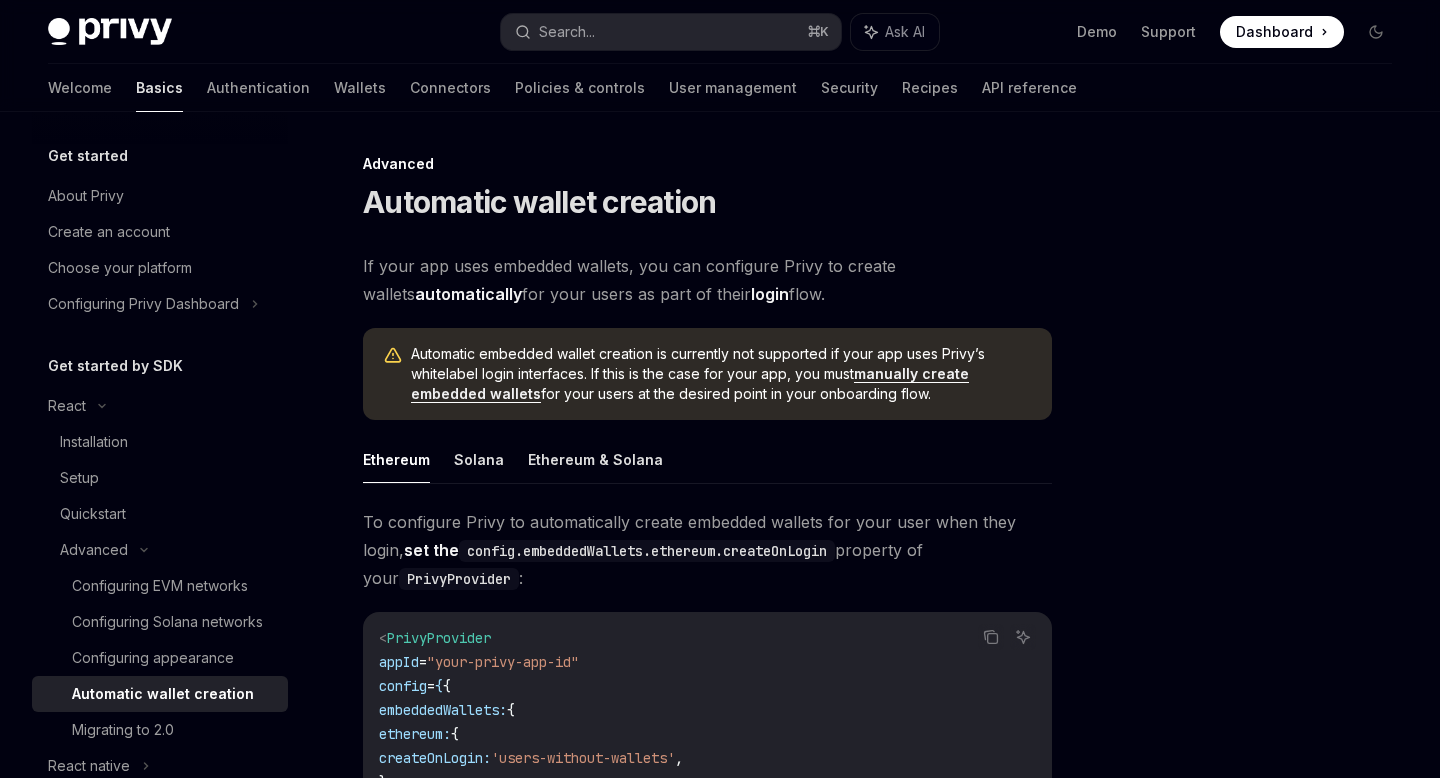 scroll, scrollTop: 0, scrollLeft: 0, axis: both 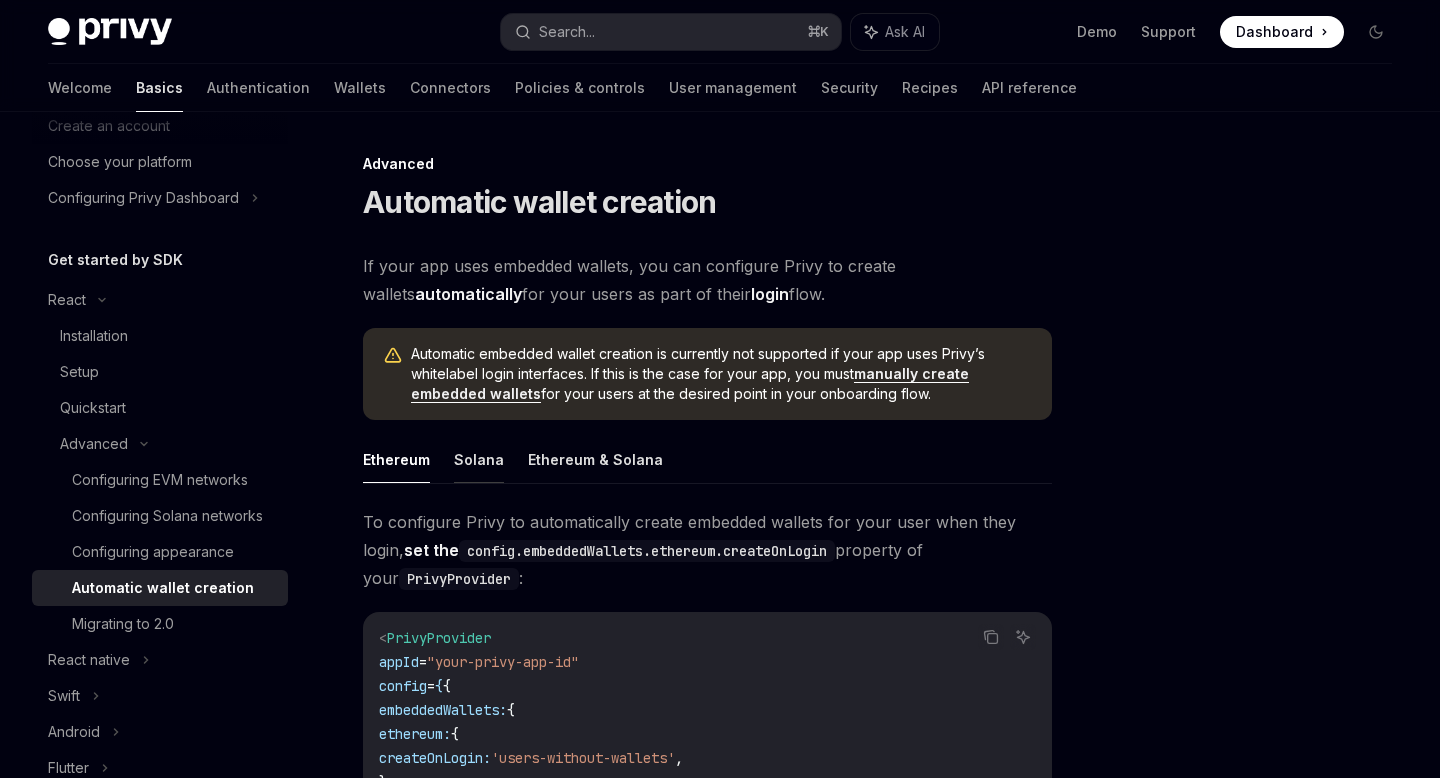 click on "Solana" at bounding box center (479, 459) 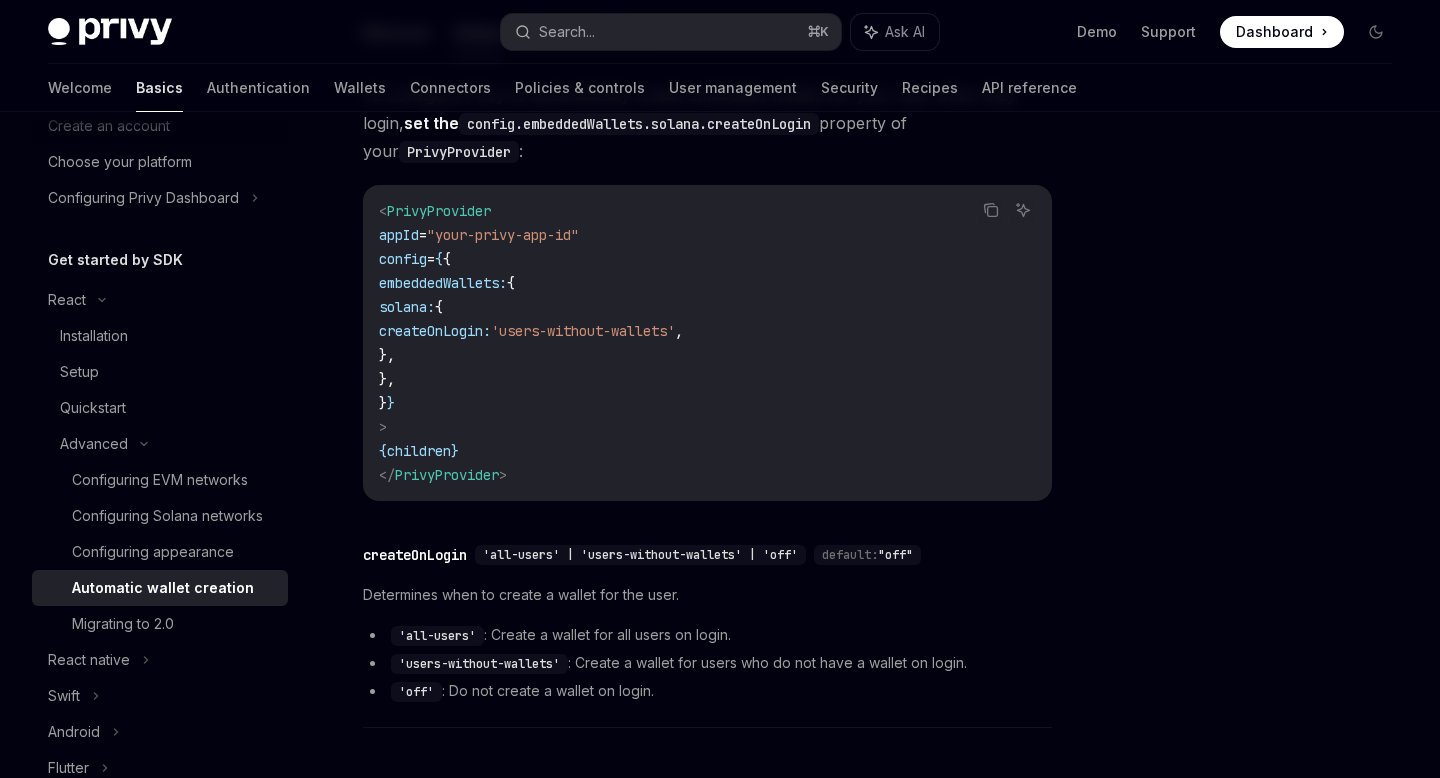 scroll, scrollTop: 425, scrollLeft: 0, axis: vertical 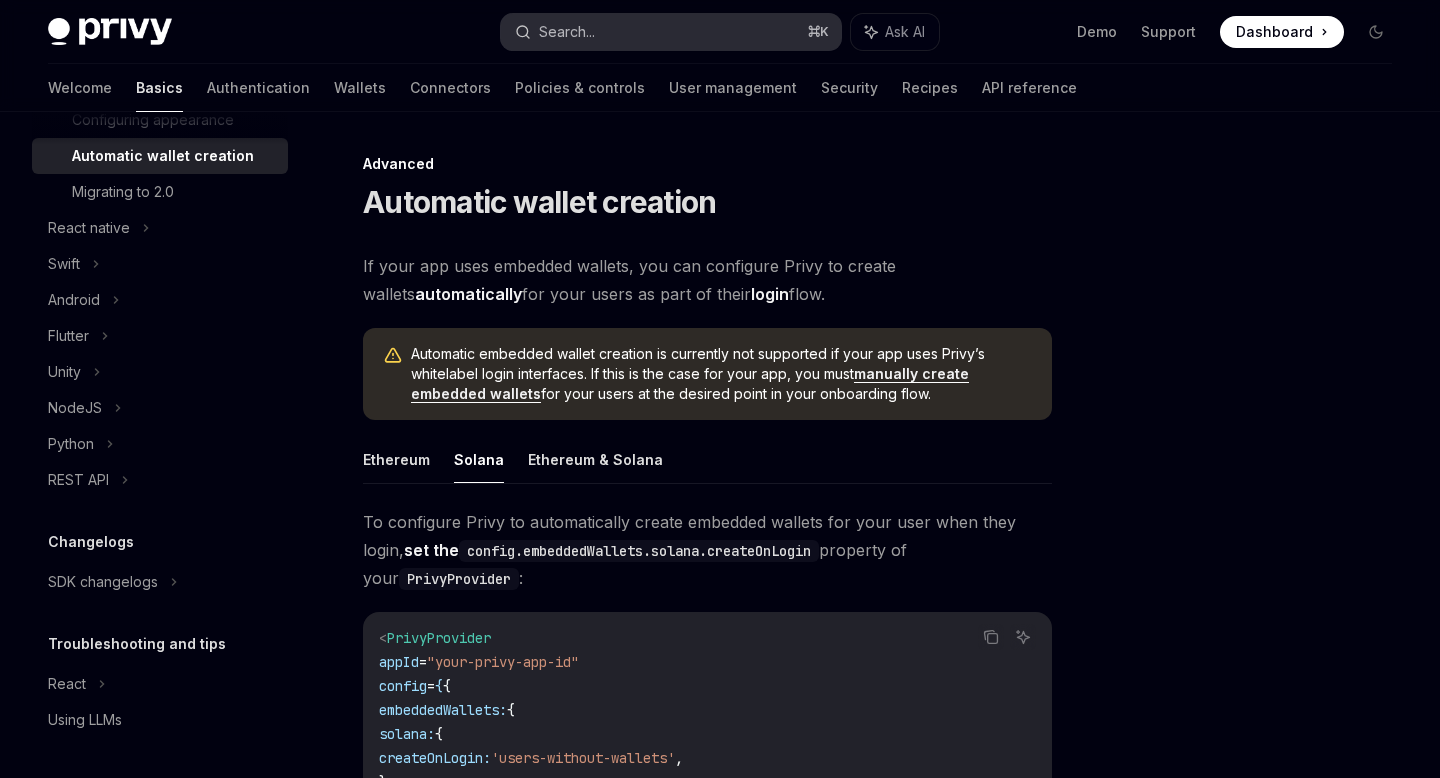 click on "Search..." at bounding box center [567, 32] 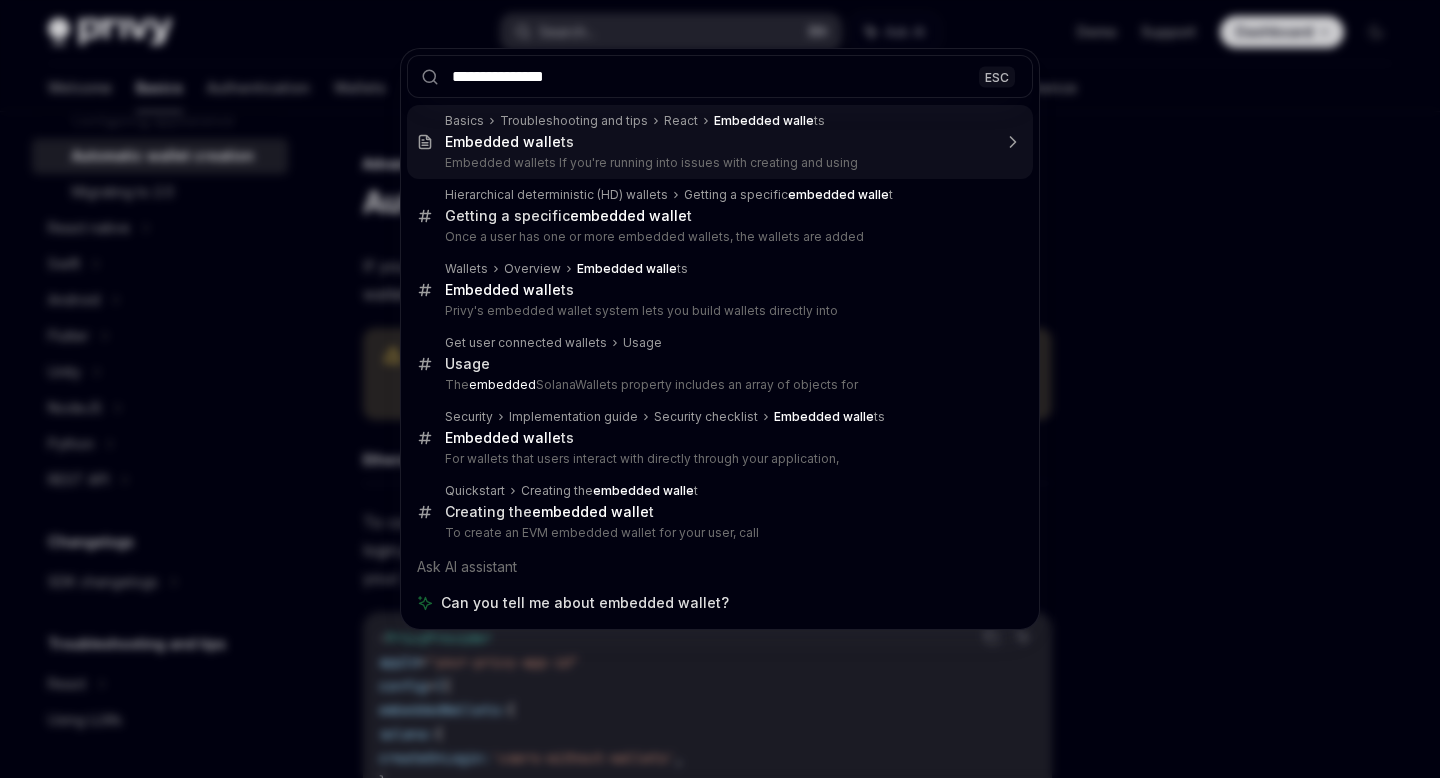 type on "**********" 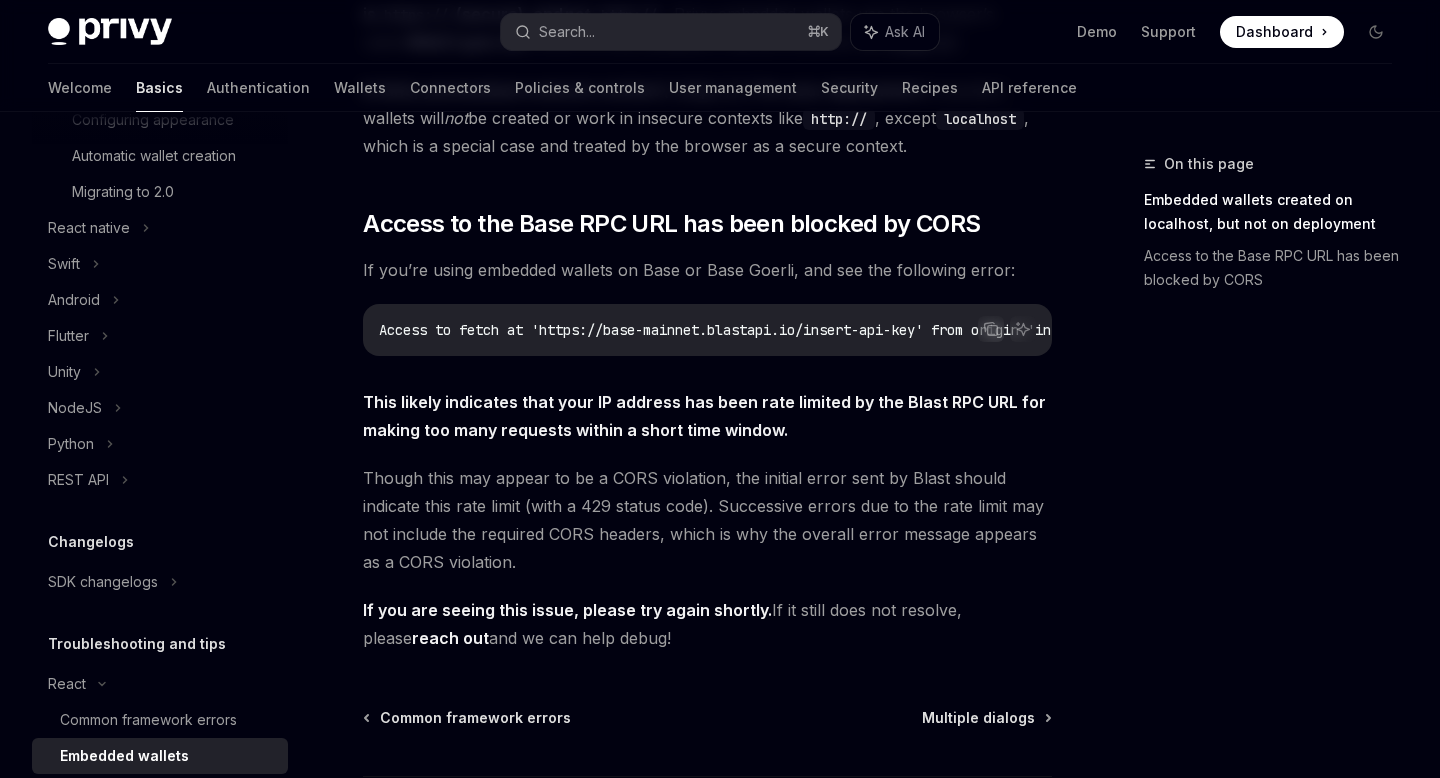 scroll, scrollTop: 0, scrollLeft: 0, axis: both 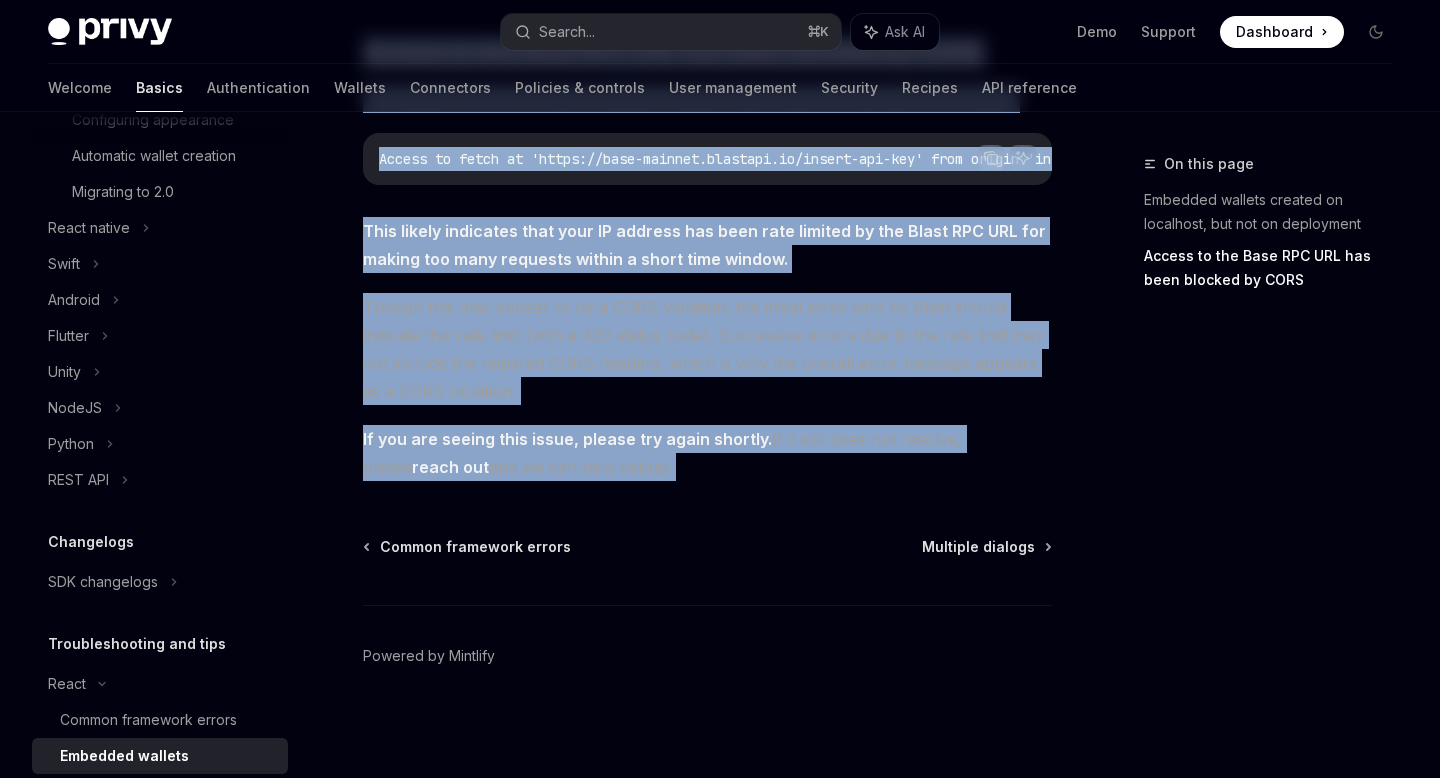 drag, startPoint x: 354, startPoint y: 151, endPoint x: 670, endPoint y: 522, distance: 487.33664 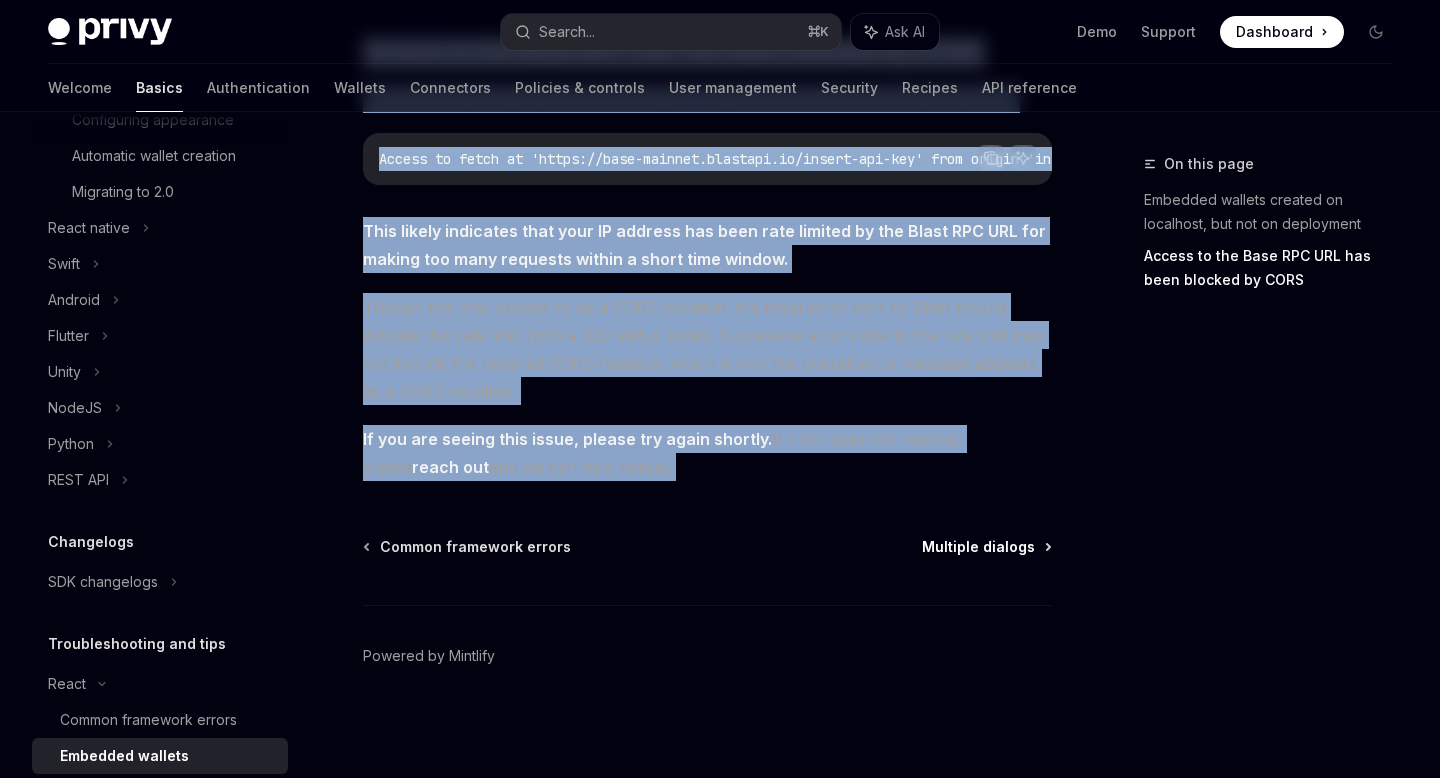 click on "Multiple dialogs" at bounding box center [978, 547] 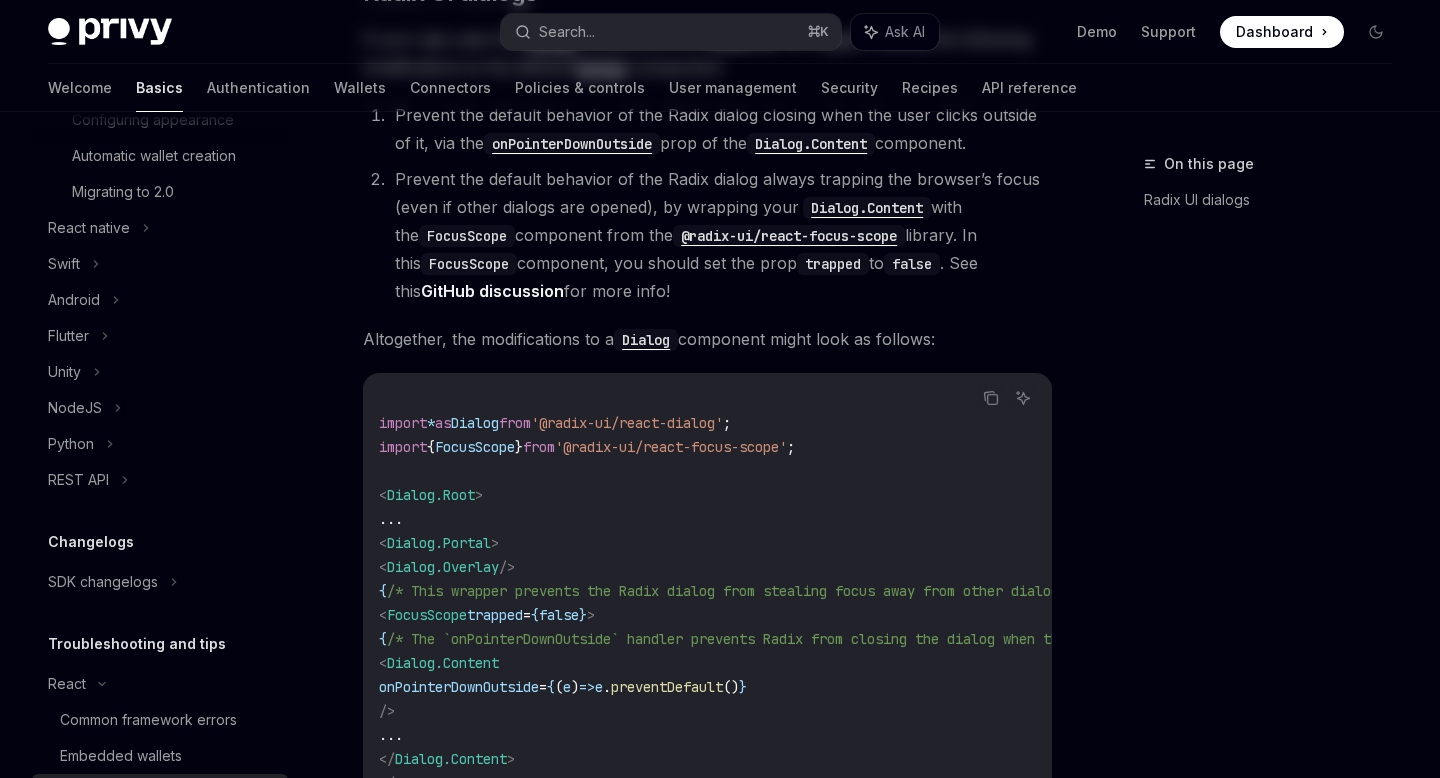 scroll, scrollTop: 0, scrollLeft: 0, axis: both 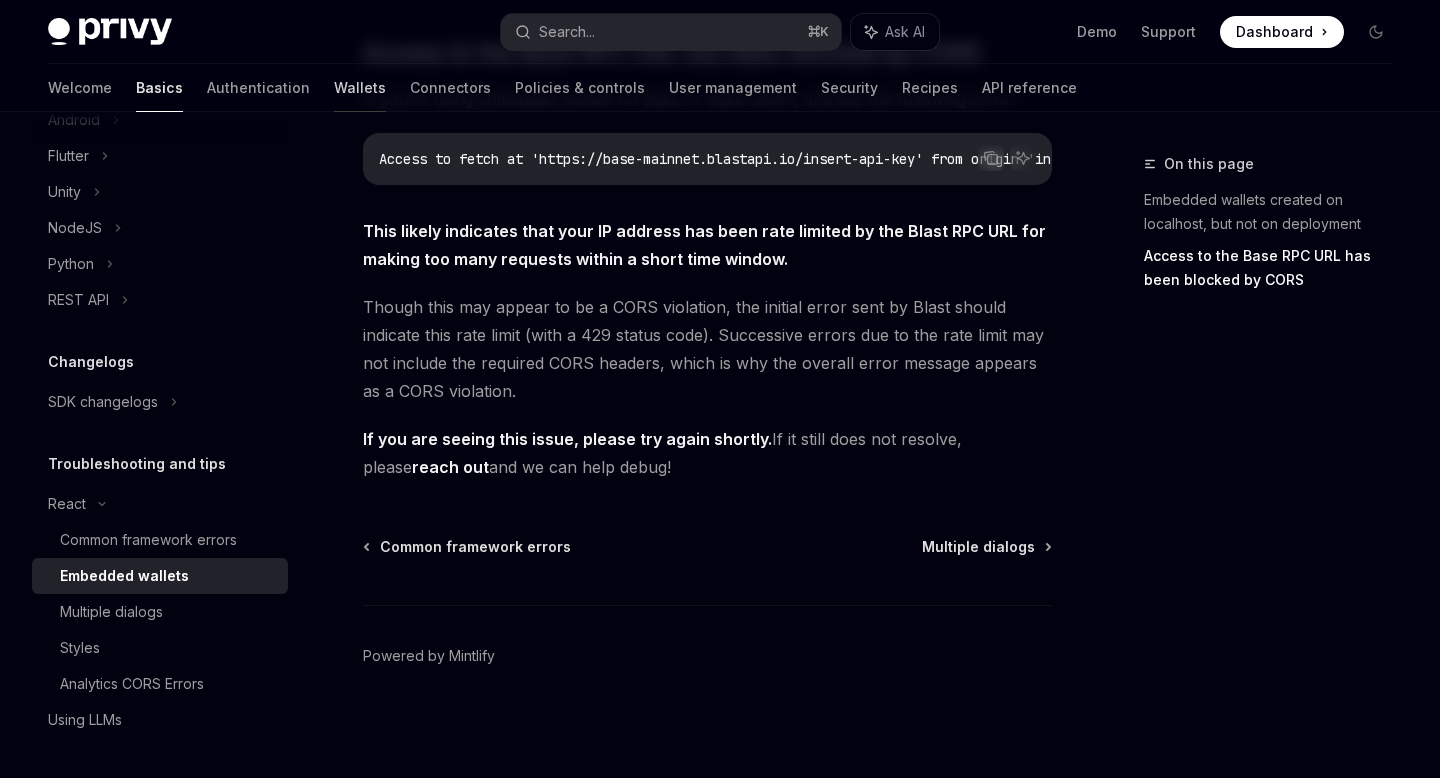 click on "Wallets" at bounding box center (360, 88) 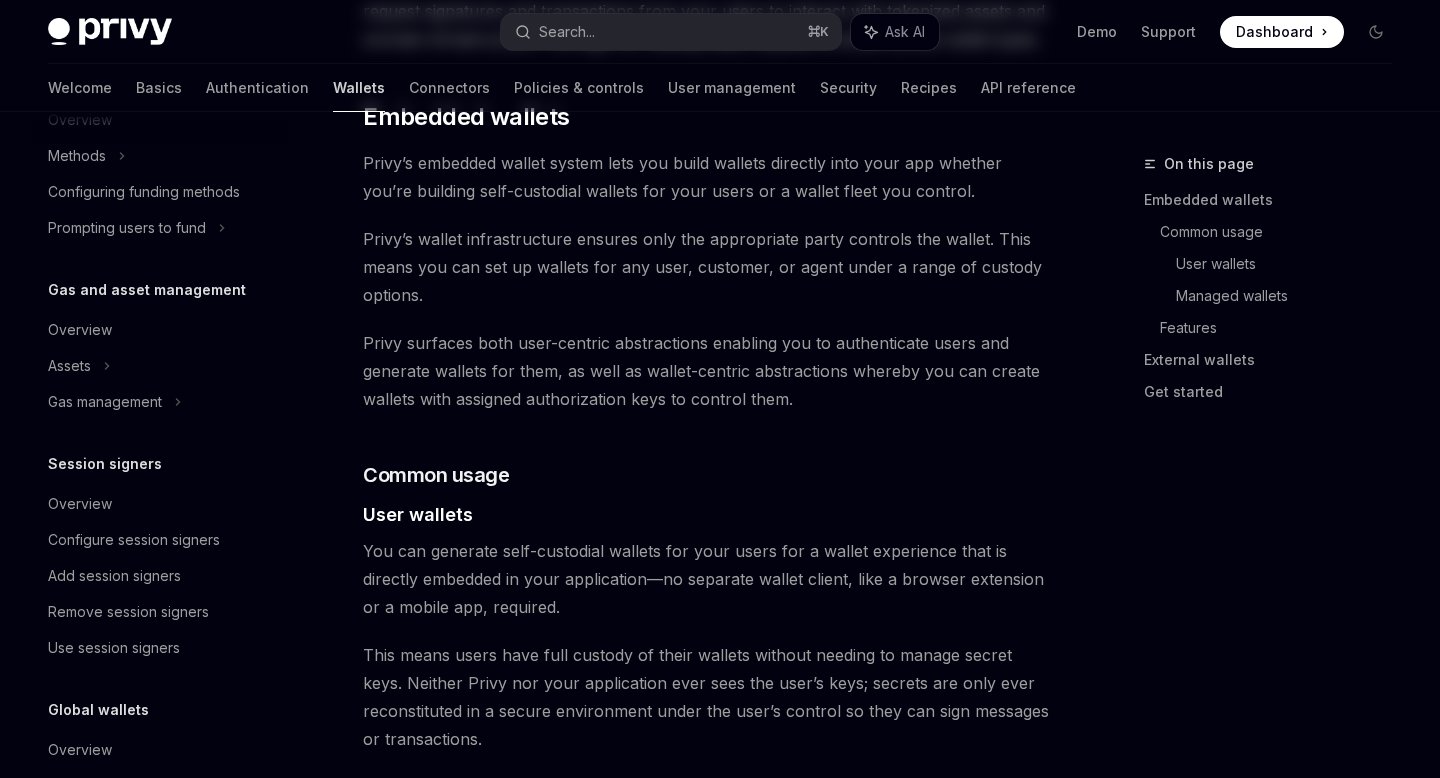 scroll, scrollTop: 0, scrollLeft: 0, axis: both 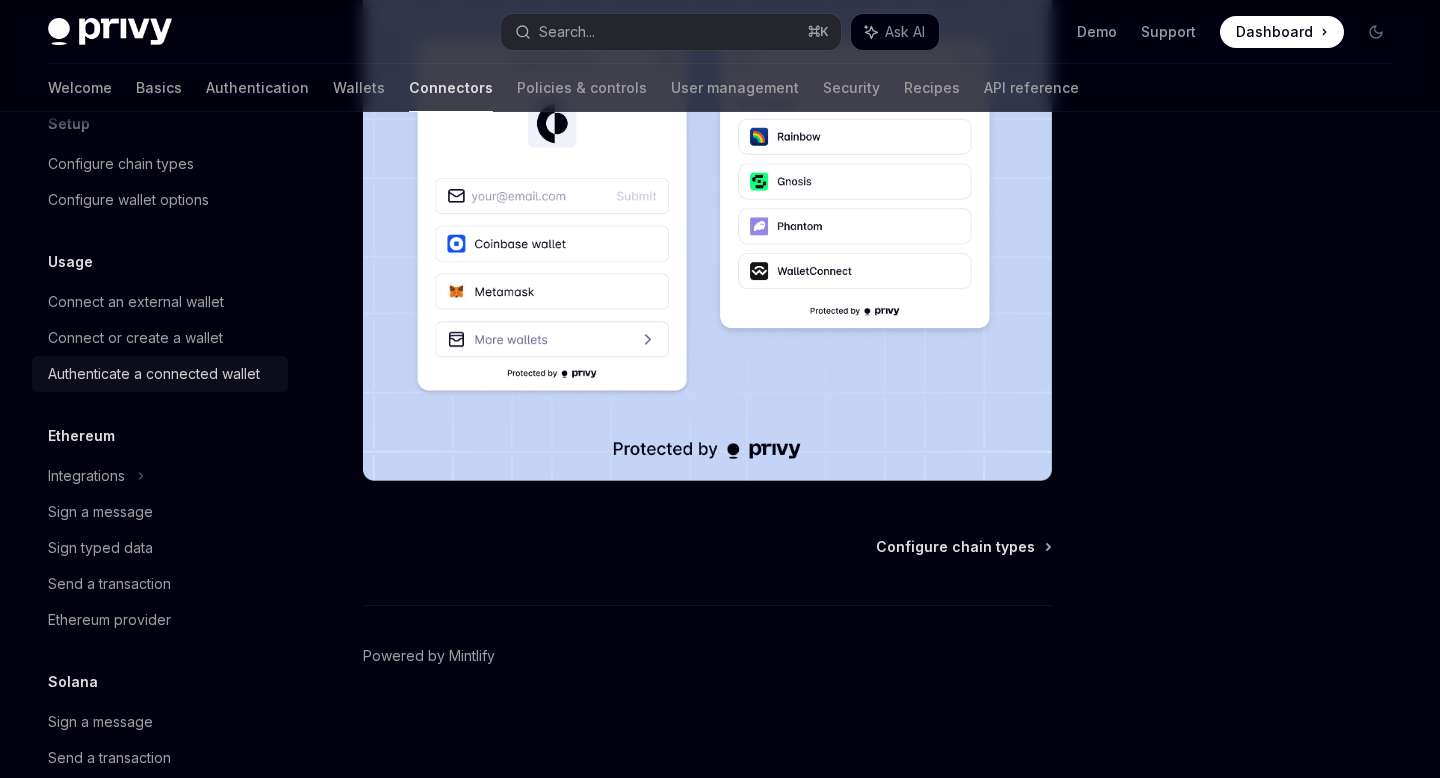 click on "Authenticate a connected wallet" at bounding box center [154, 374] 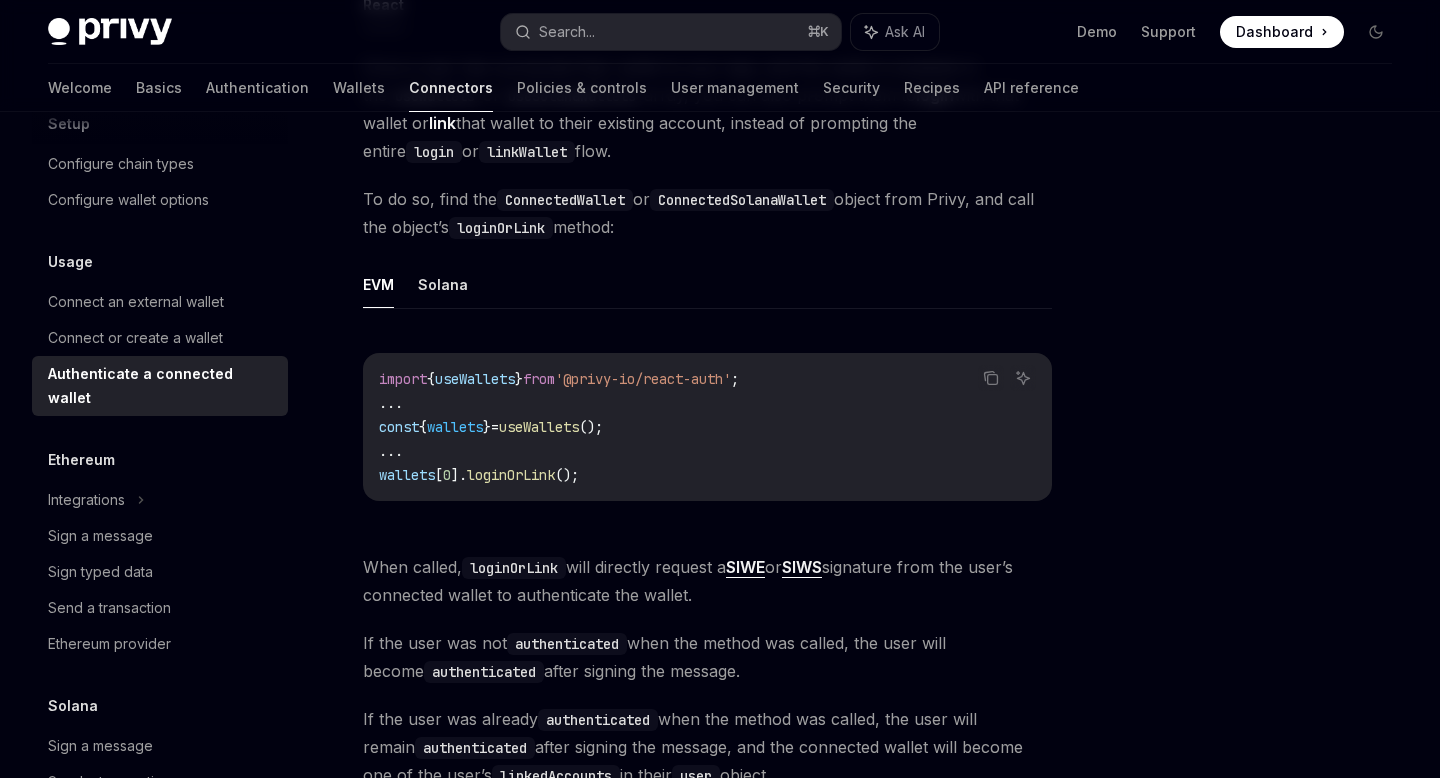 scroll, scrollTop: 295, scrollLeft: 0, axis: vertical 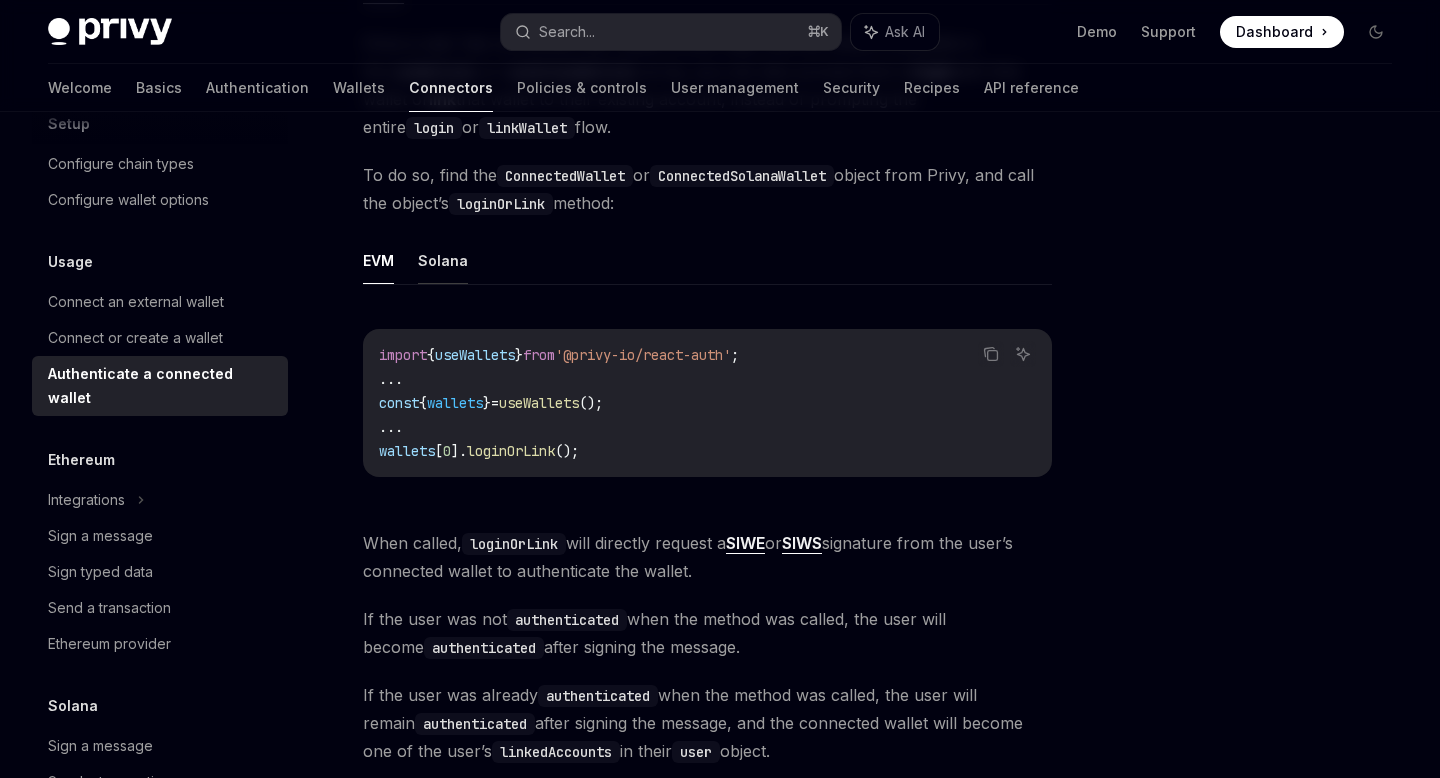 click on "Solana" at bounding box center (443, 260) 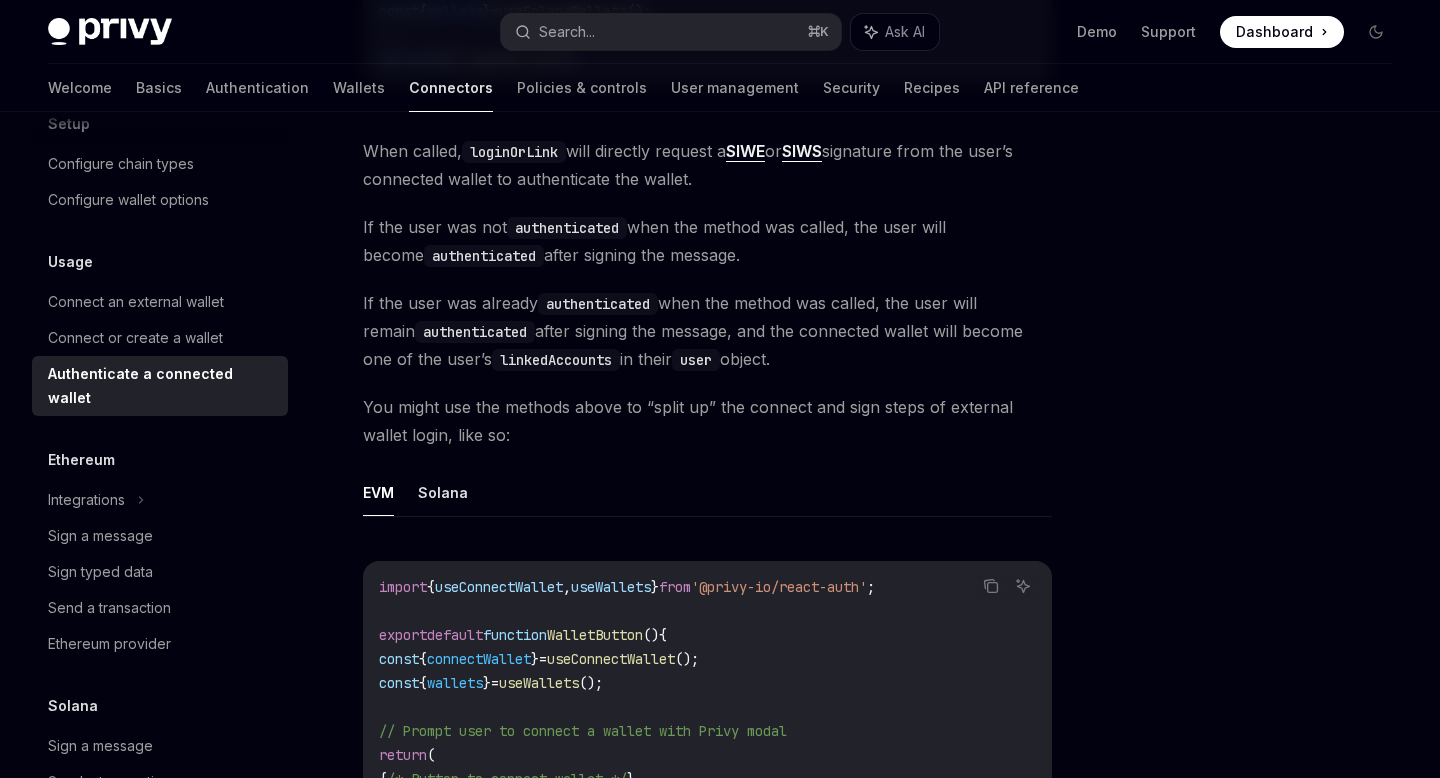 scroll, scrollTop: 773, scrollLeft: 0, axis: vertical 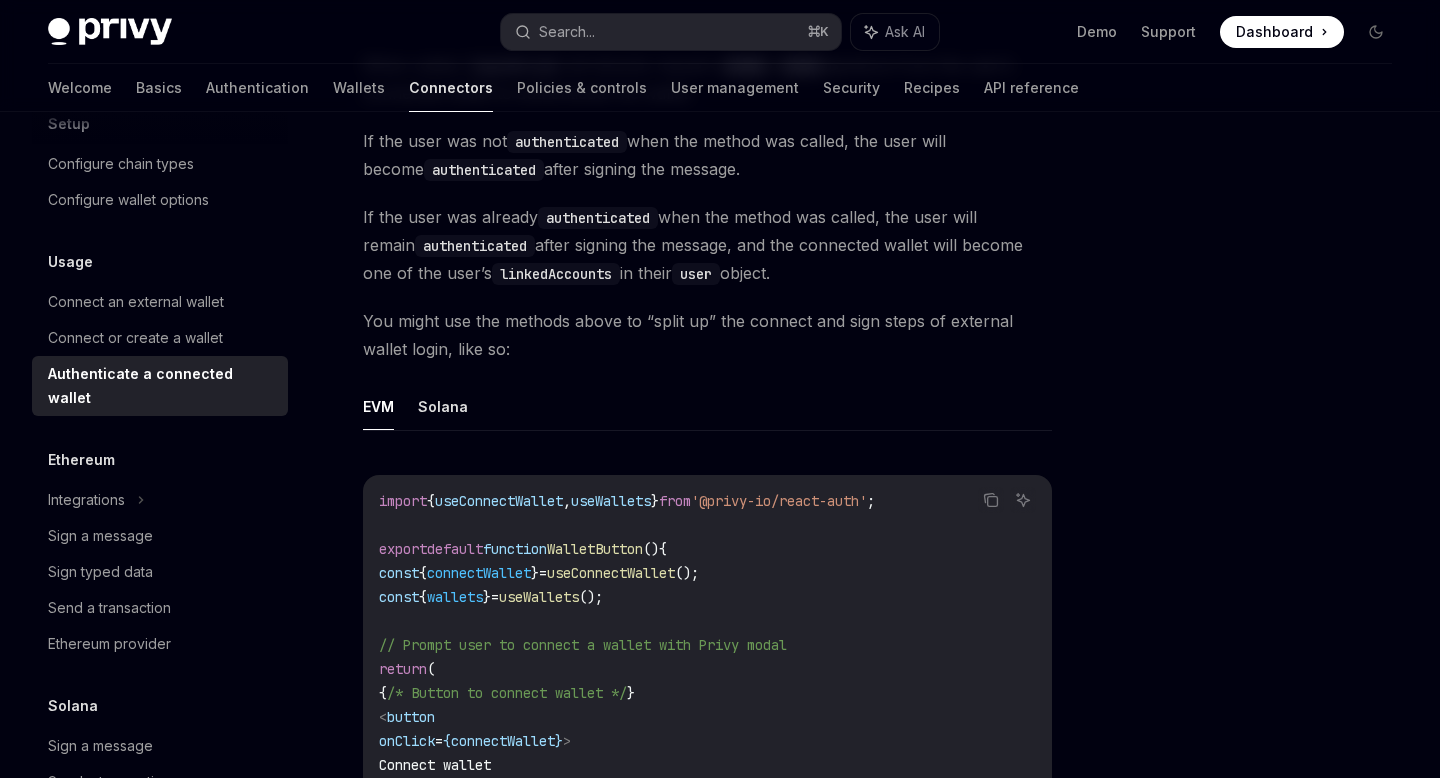 click on "EVM Solana Copy Ask AI import  { useConnectWallet ,  useWallets }  from  '@privy-io/react-auth' ;
export  default  function  WalletButton ()  {
const  { connectWallet }  =  useConnectWallet ();
const  { wallets }  =  useWallets ();
// Prompt user to connect a wallet with Privy modal
return  (
{ /* Button to connect wallet */ }
< button
onClick = { connectWallet } >
Connect wallet
</ button >
{ /* Button to login with or link the most recently connected wallet */ }
< button
disabled = { ! wallets [ 0 ] }
onClick = { ()  =>  {  wallets [ 0 ]. loginOrLink () } } >
Login with wallet
</ button >
);
}
Copy Ask AI import  { useConnectWallet ,  useWallets }  from  '@privy-io/react-auth' ;
export  default  function  WalletButton ()  {
const  { connectWallet }  =  useConnectWallet ();
const  { wallets }  =  useWallets ();
// Prompt user to connect a wallet with Privy modal
return  (
{ }
<" at bounding box center [707, 711] 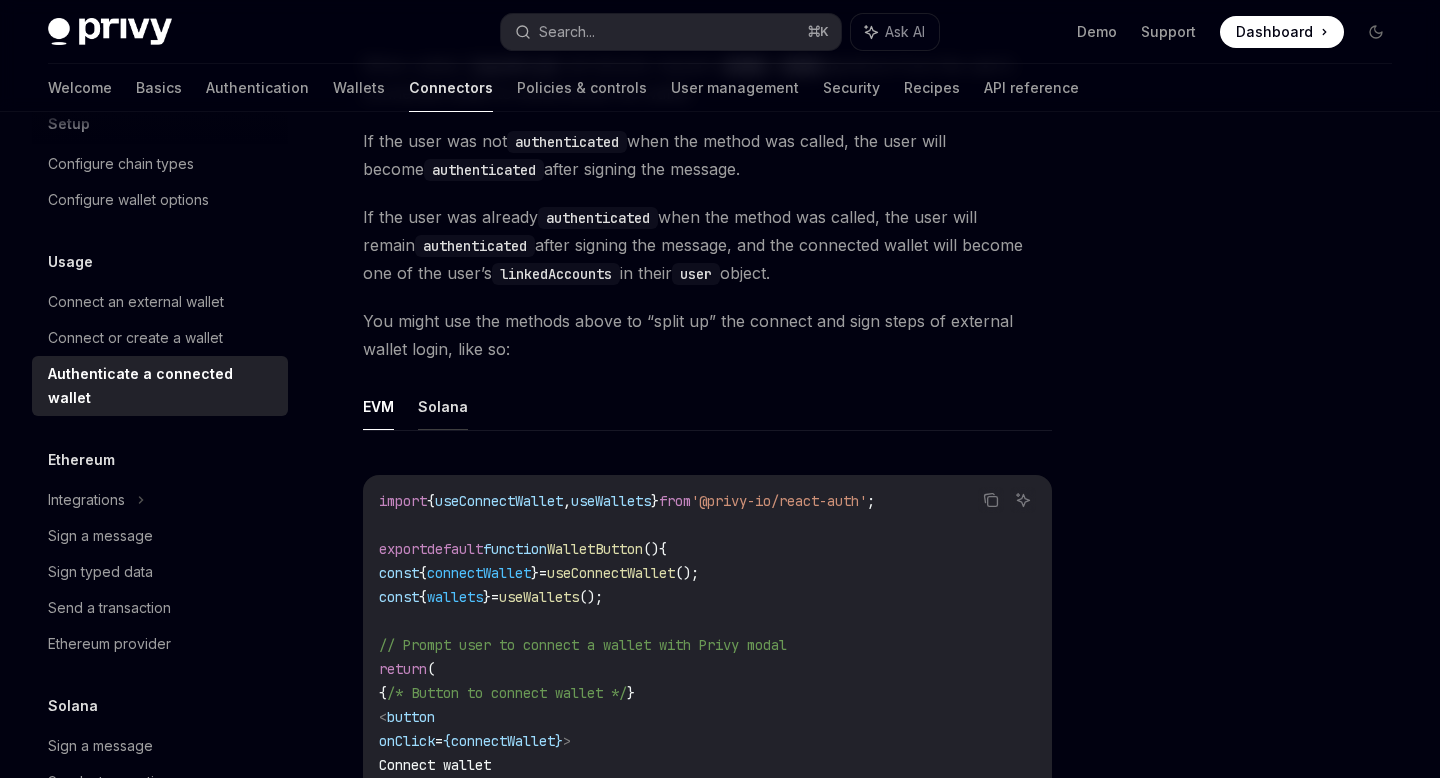 click on "Solana" at bounding box center [443, 406] 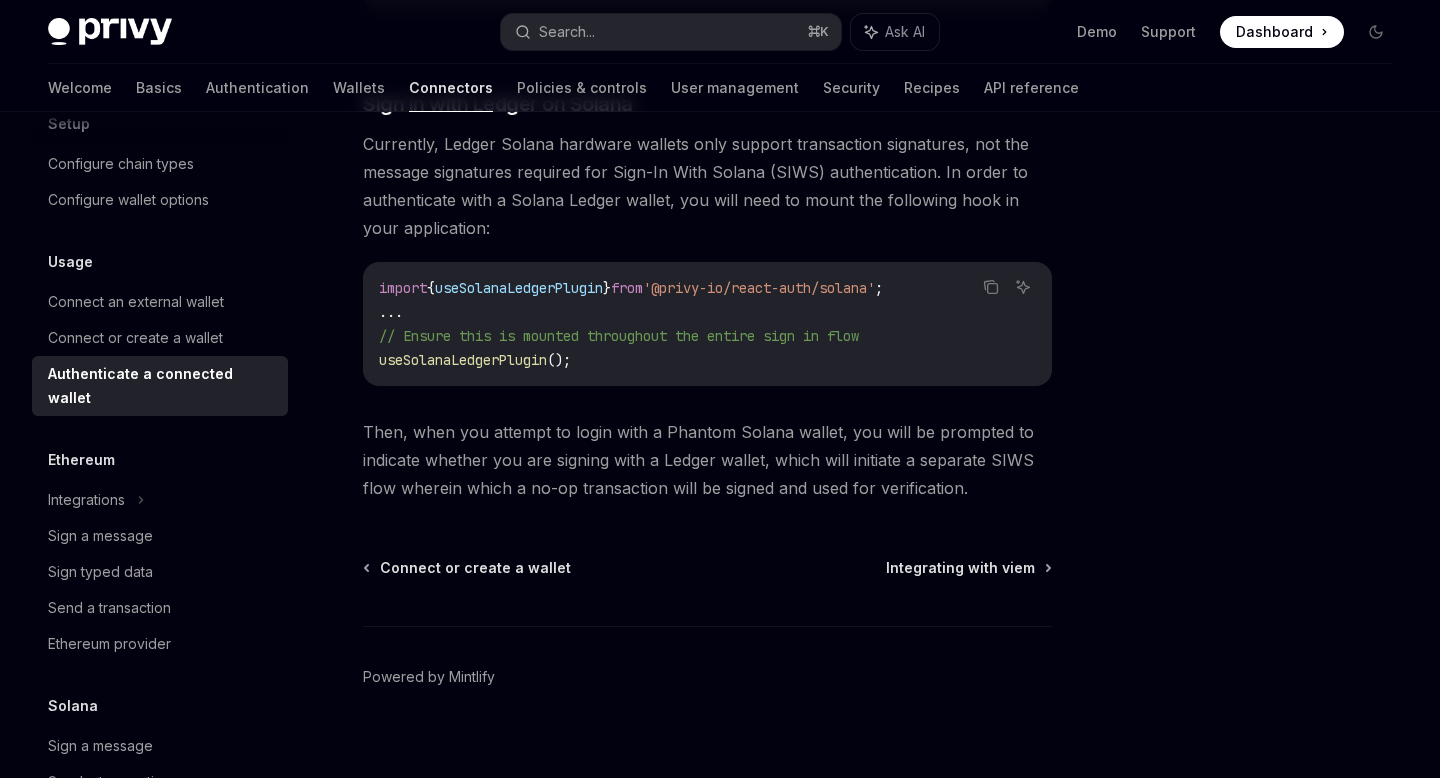 scroll, scrollTop: 1823, scrollLeft: 0, axis: vertical 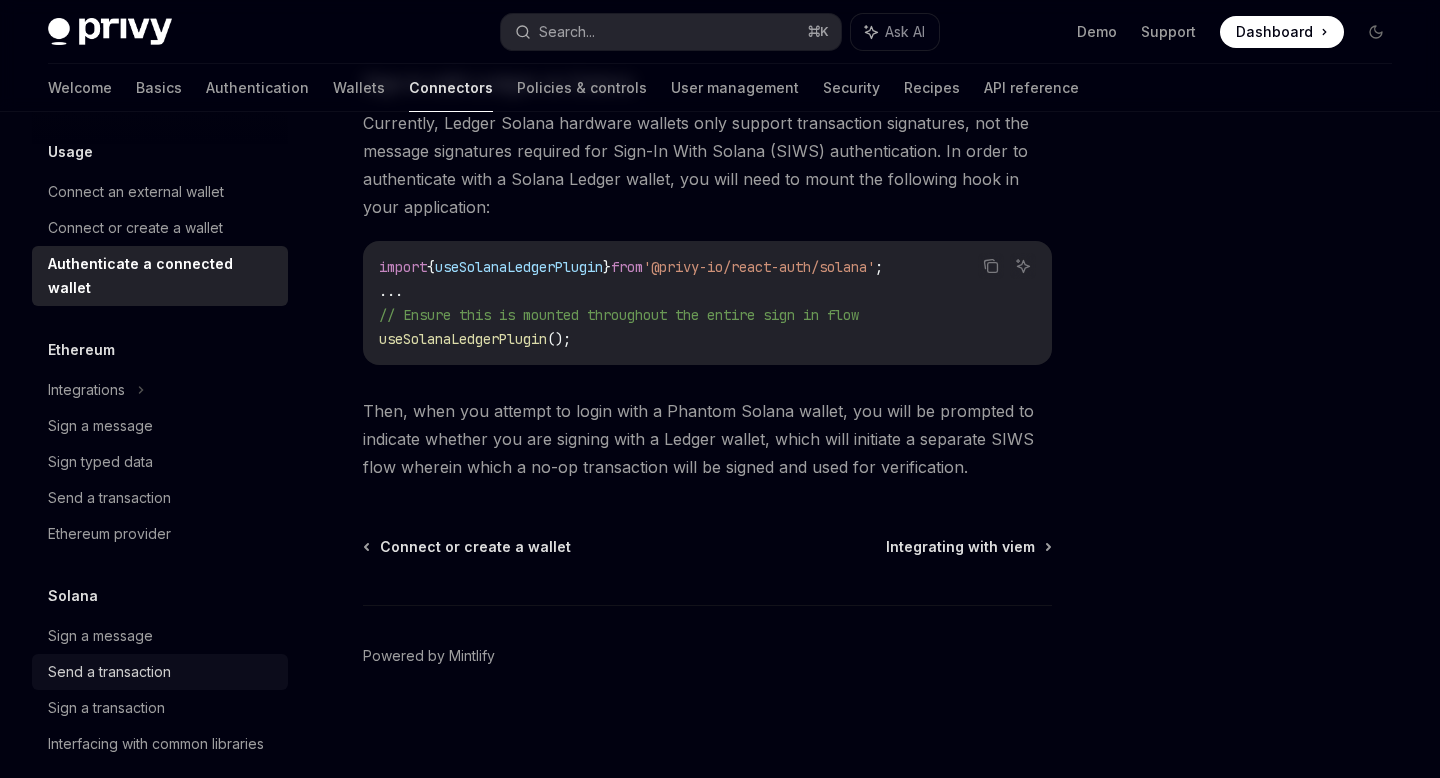 click on "Send a transaction" at bounding box center [109, 672] 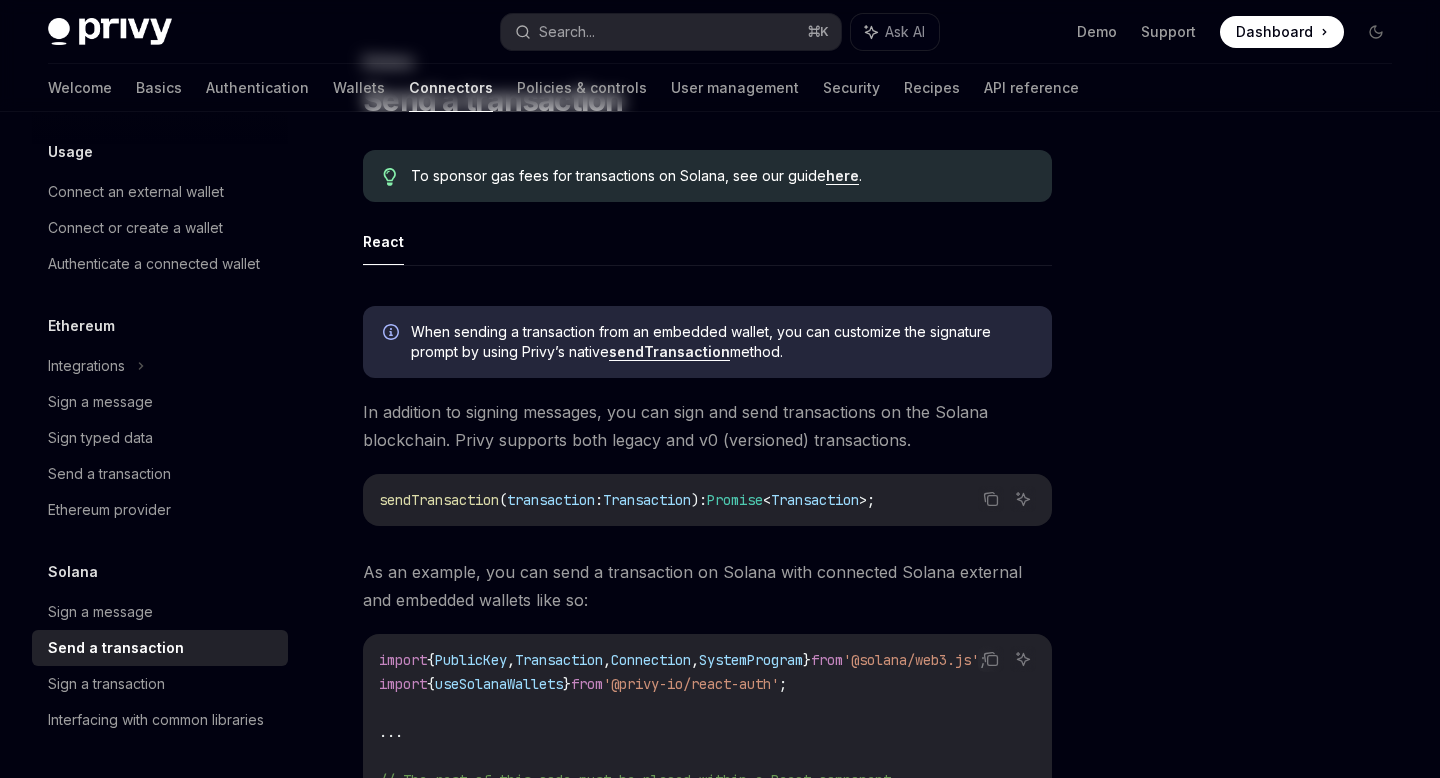 scroll, scrollTop: 0, scrollLeft: 0, axis: both 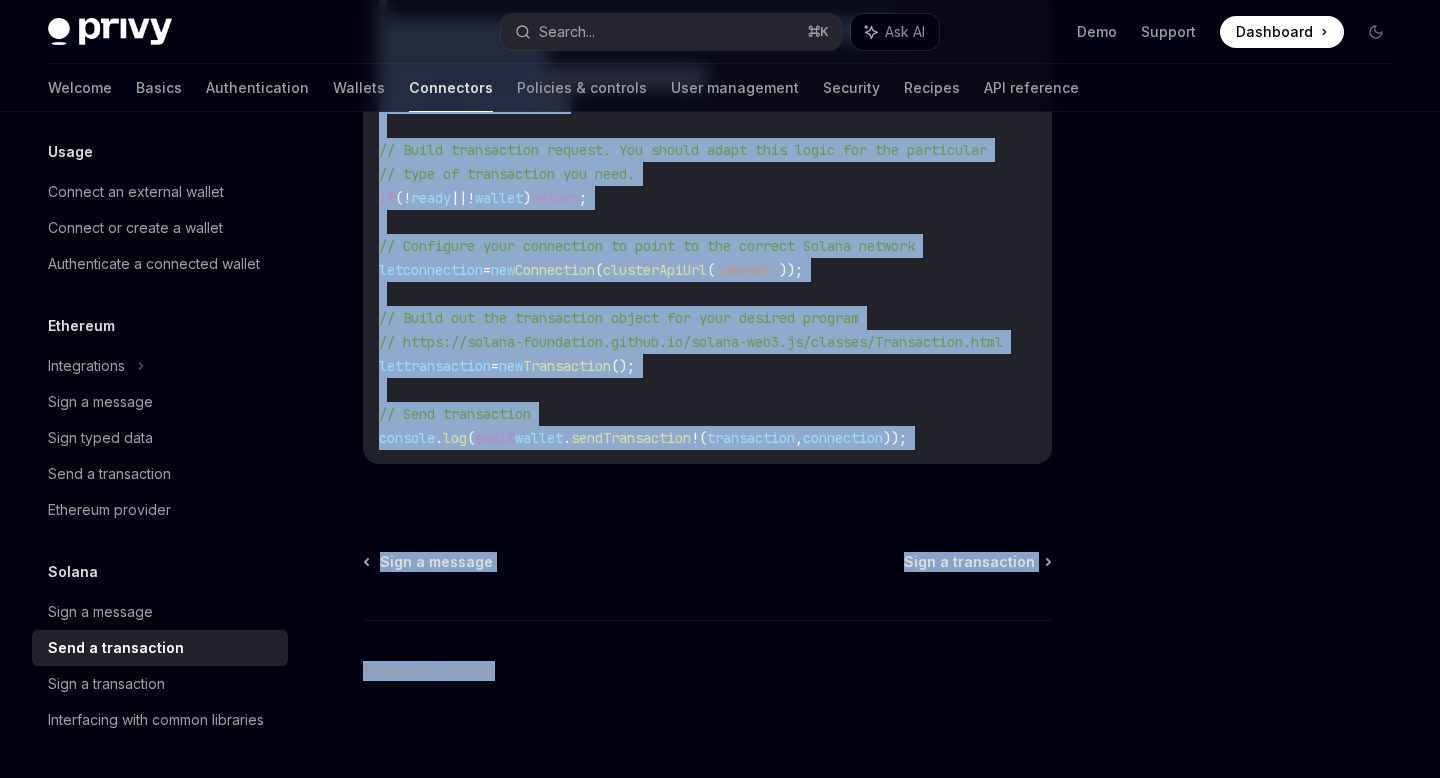 drag, startPoint x: 368, startPoint y: 165, endPoint x: 918, endPoint y: 777, distance: 822.82684 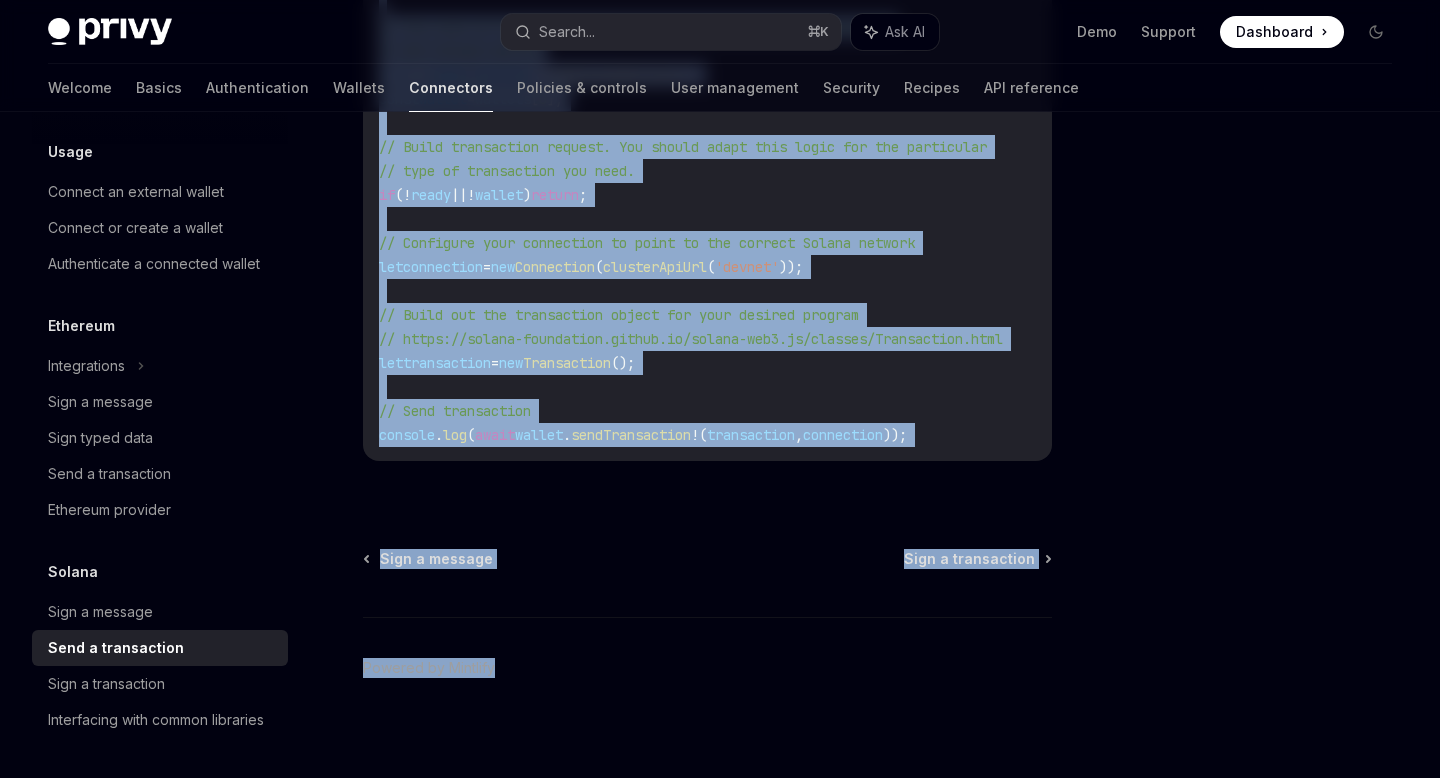 copy on "olana Send a transaction To sponsor gas fees for transactions on Solana, see our guide
here .
React When sending a transaction from an embedded wallet, you can customize the signature prompt by using Privy’s native
sendTransaction  method. In addition to signing messages, you can sign and send transactions on the Solana blockchain. Privy supports both legacy and v0 (versioned) transactions. Copy Ask AI sendTransaction ( transaction :  Transaction ):  Promise < Transaction > ;
As an example, you can send a transaction on Solana with connected Solana external and embedded wallets like so: Copy Ask AI import  { PublicKey ,  Transaction ,  Connection ,  SystemProgram }  from  '@solana/web3.js' ;
import  { useSolanaWallets }  from  '@privy-io/react-auth' ;
...
// The rest of this code must be placed within a React component
// Get Solana wallet
const  { ready ,  wallets }  =  useSolanaWallets ();
const  wallet  =  wallets [ 0 ];
// Build transaction request. You should adapt this logic for t..." 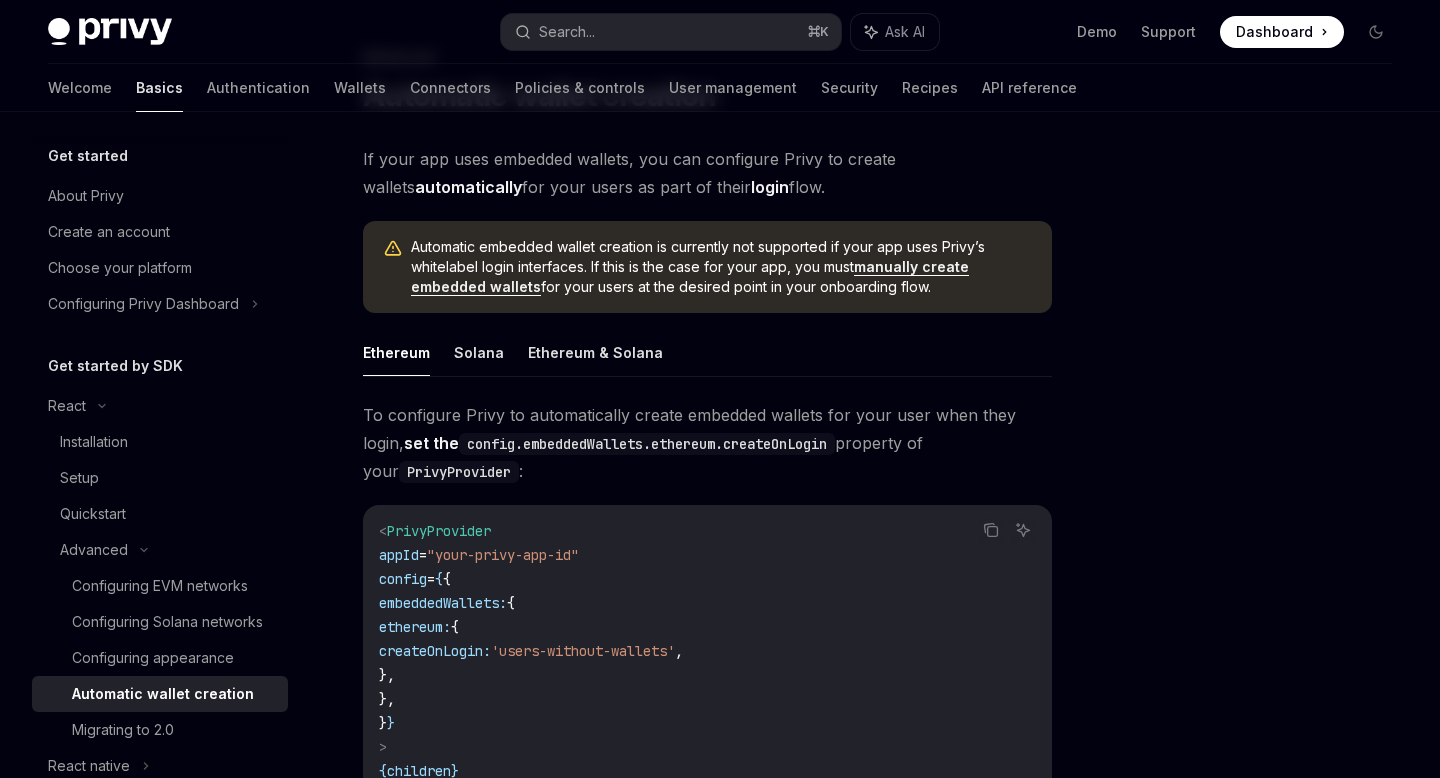 scroll, scrollTop: 295, scrollLeft: 0, axis: vertical 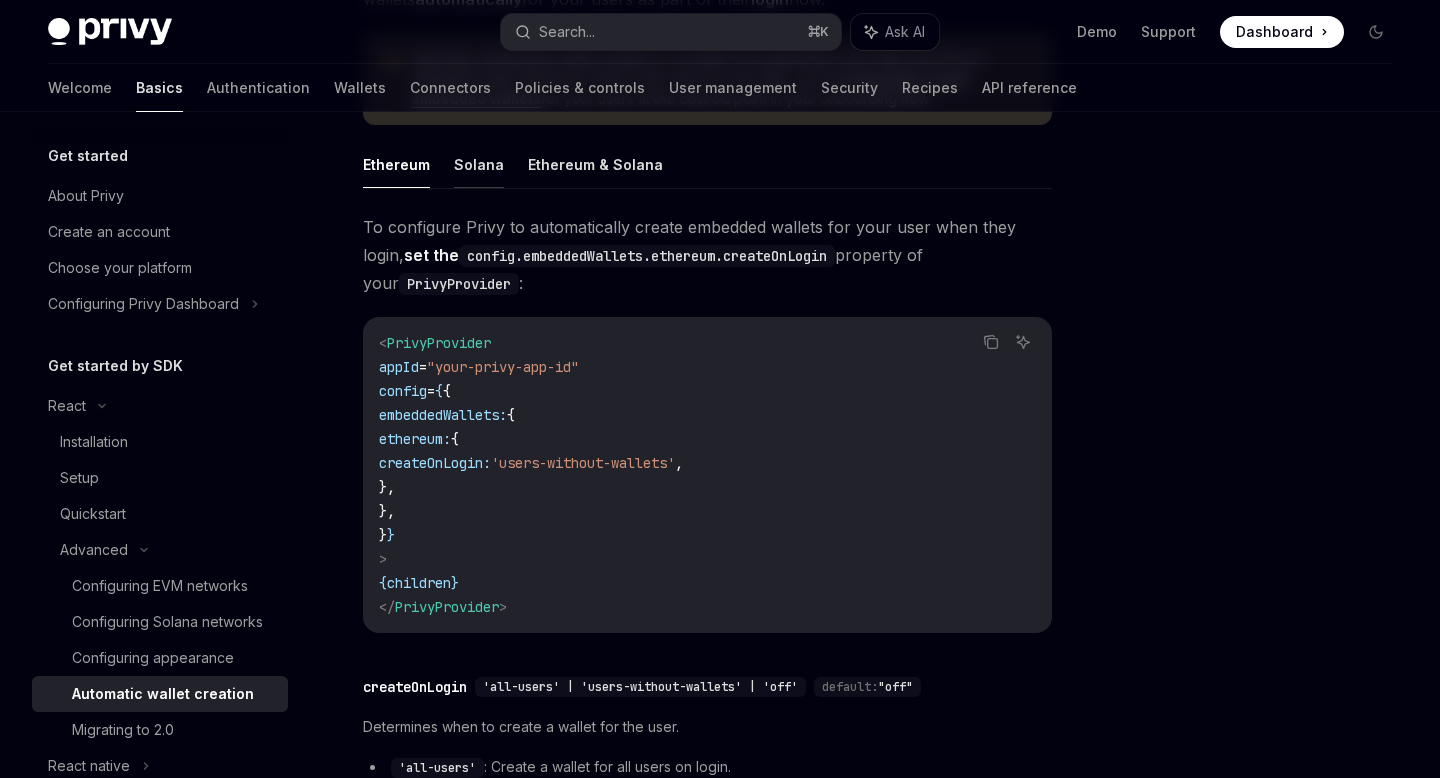click on "Solana" at bounding box center (479, 164) 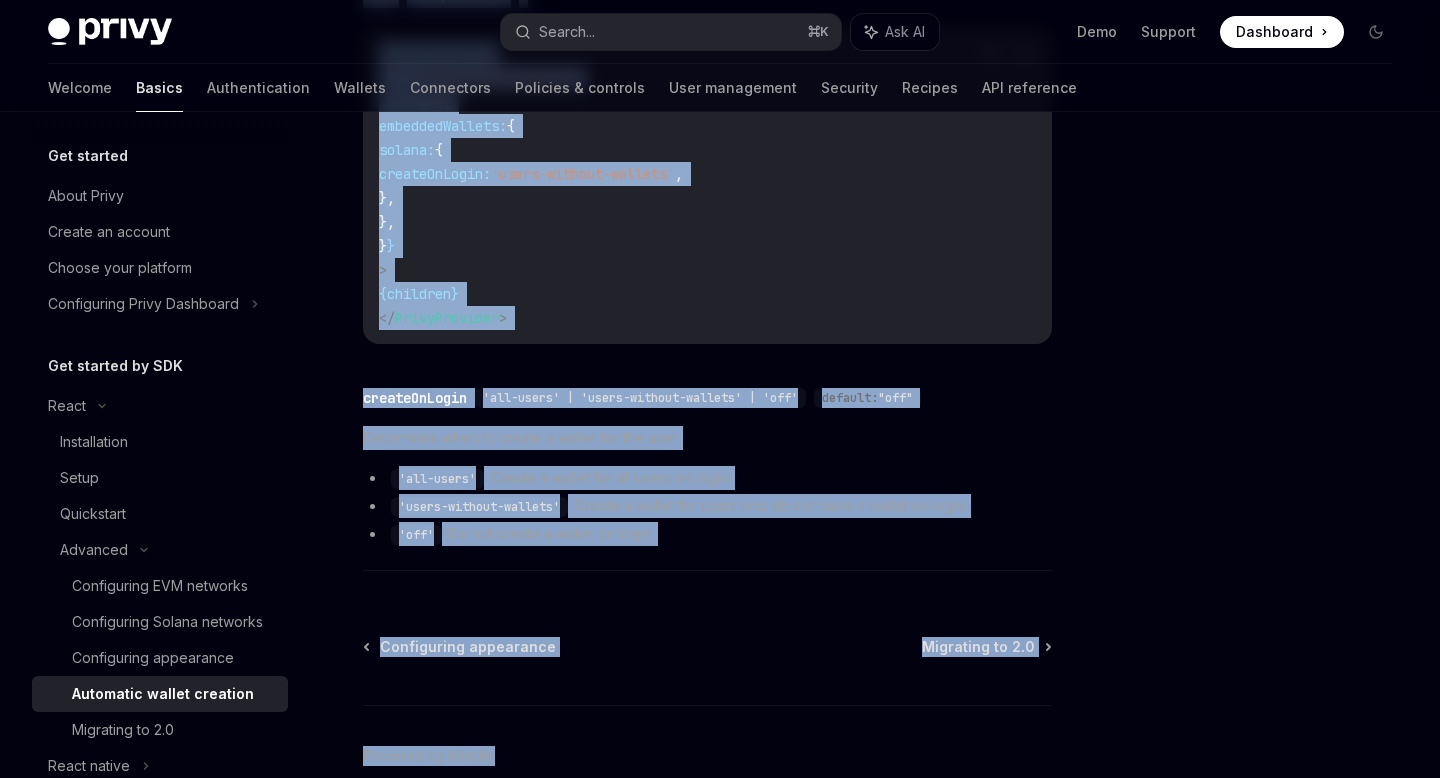 scroll, scrollTop: 597, scrollLeft: 0, axis: vertical 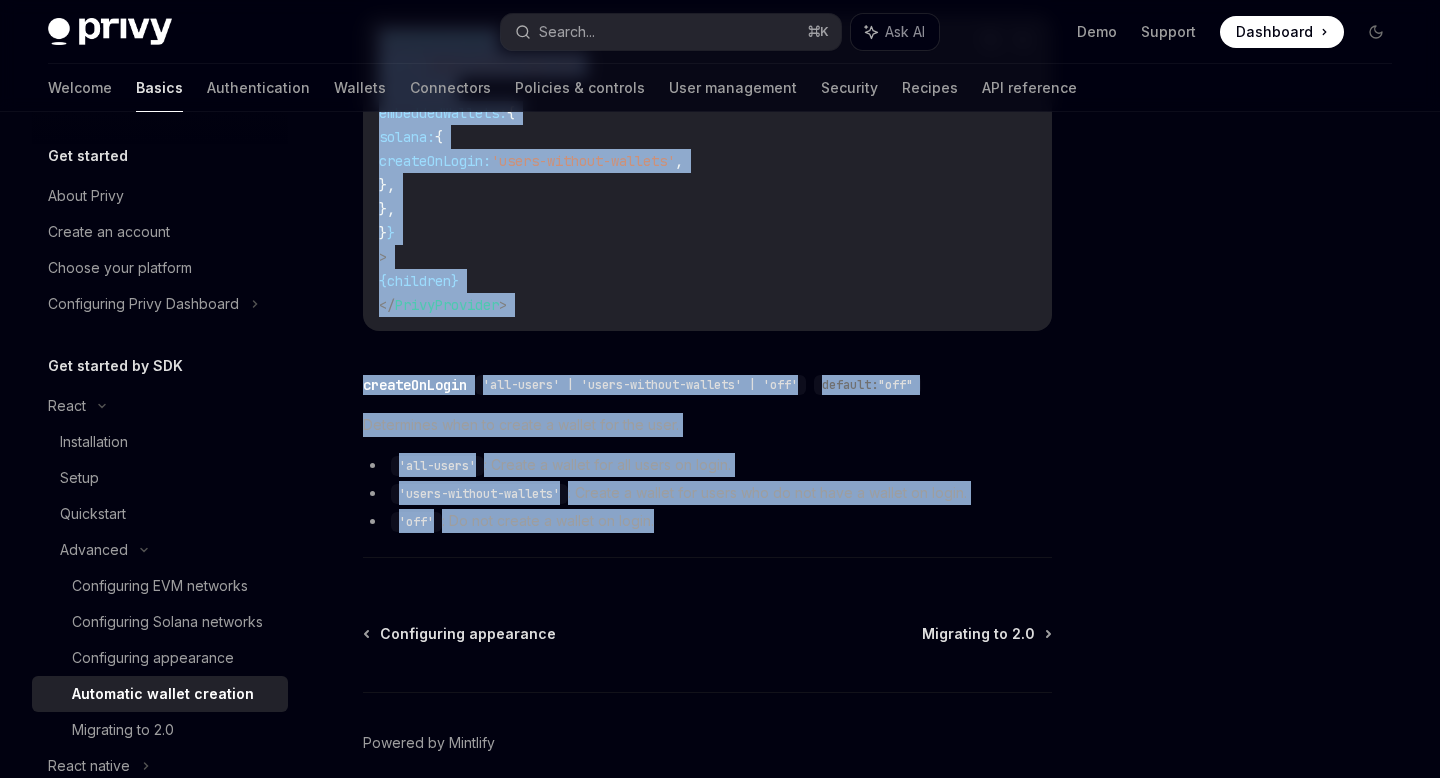 drag, startPoint x: 381, startPoint y: 221, endPoint x: 809, endPoint y: 513, distance: 518.1197 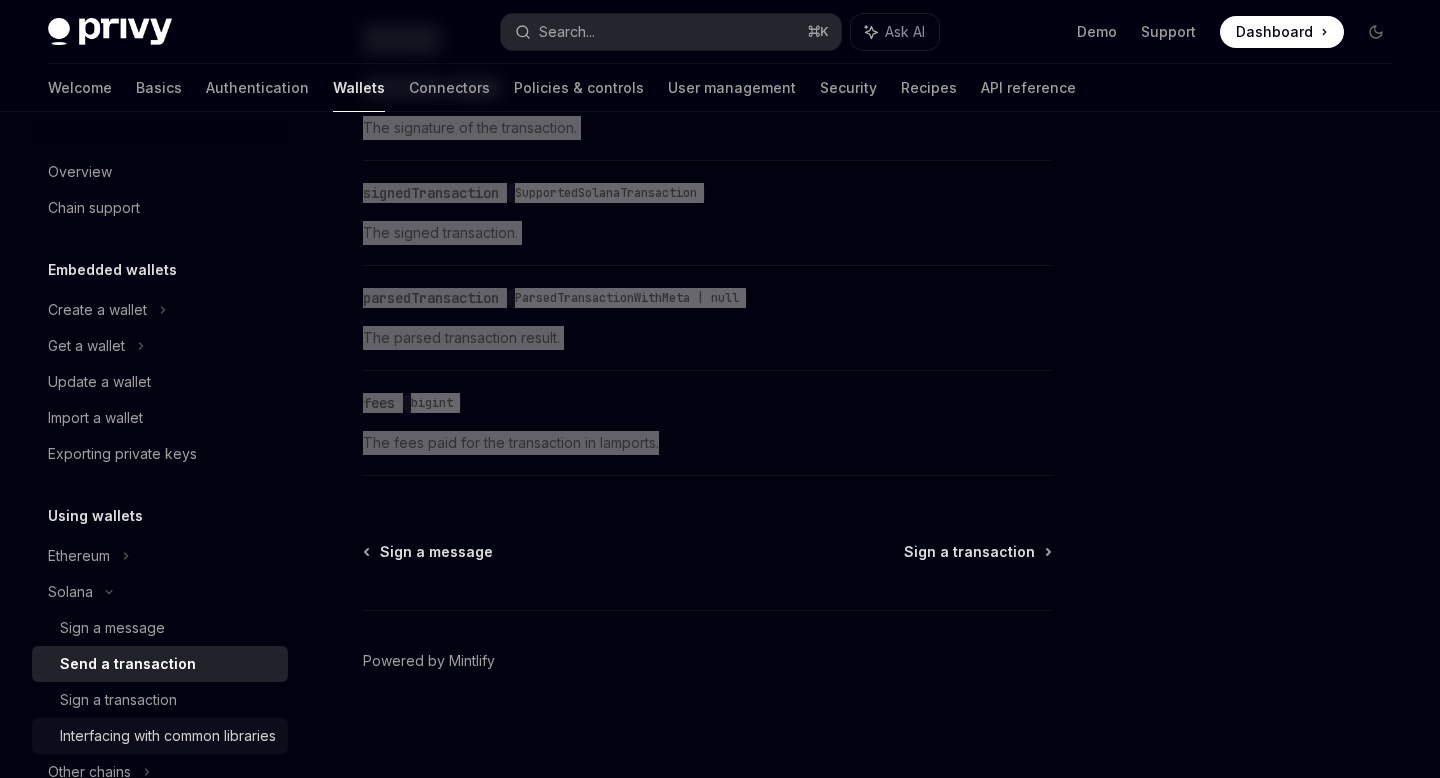 scroll, scrollTop: 2583, scrollLeft: 0, axis: vertical 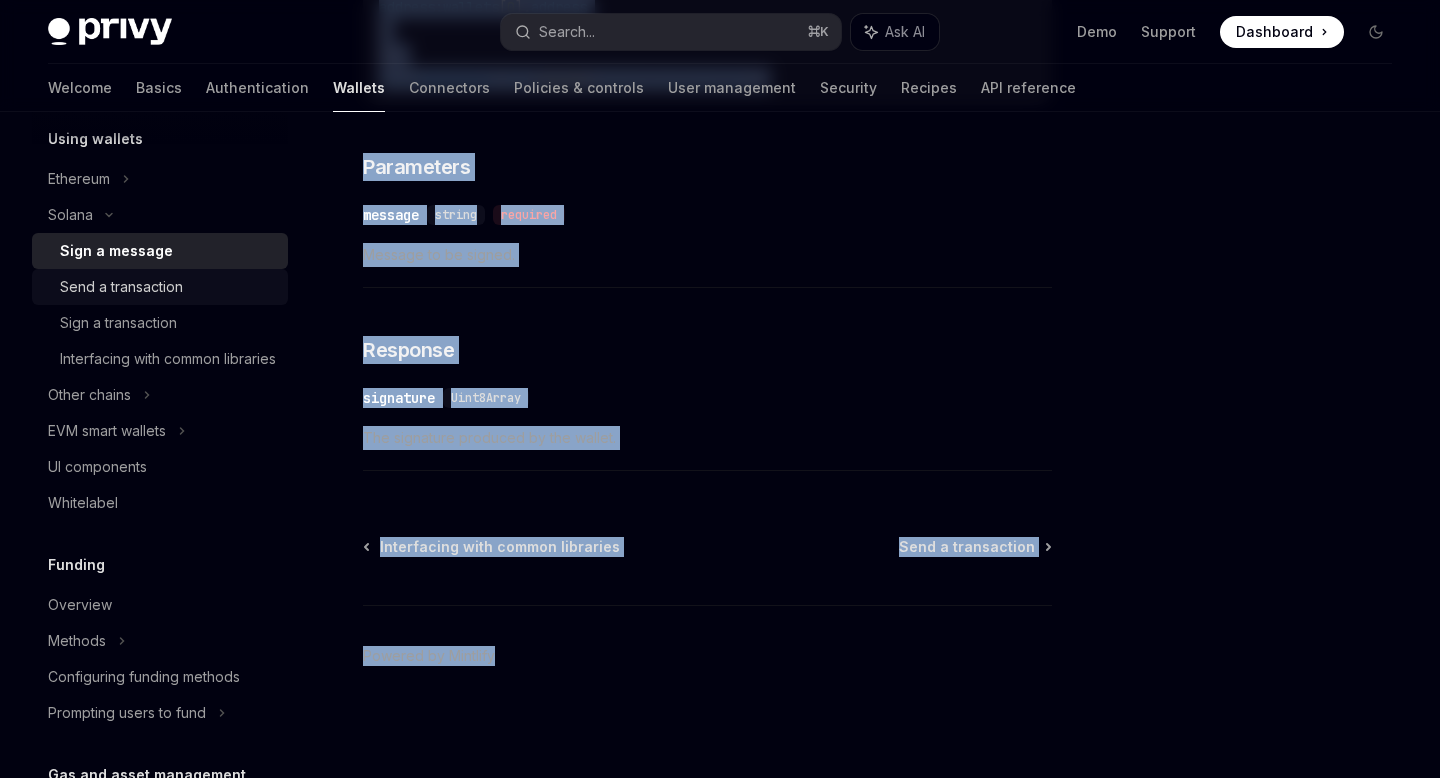 click on "Send a transaction" at bounding box center (121, 287) 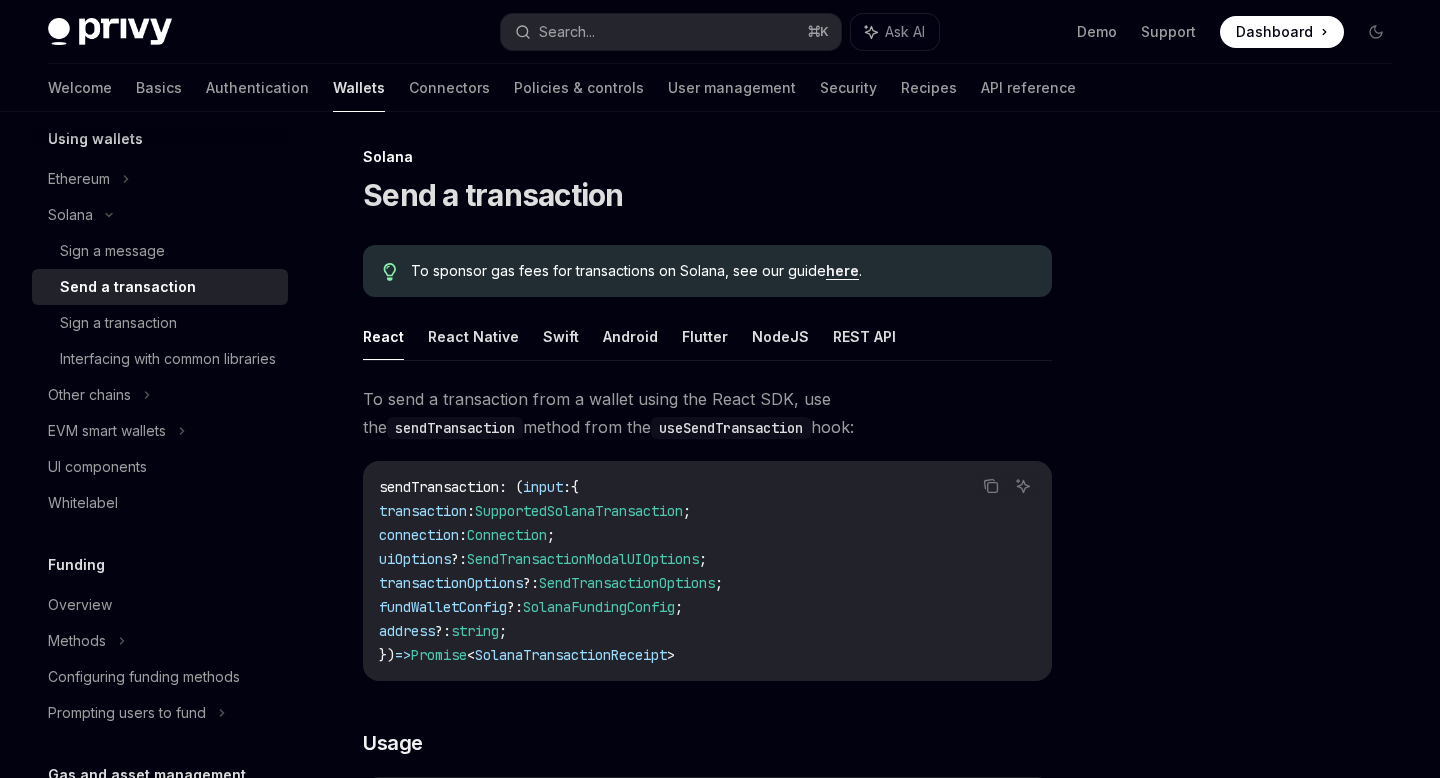 scroll, scrollTop: 10, scrollLeft: 0, axis: vertical 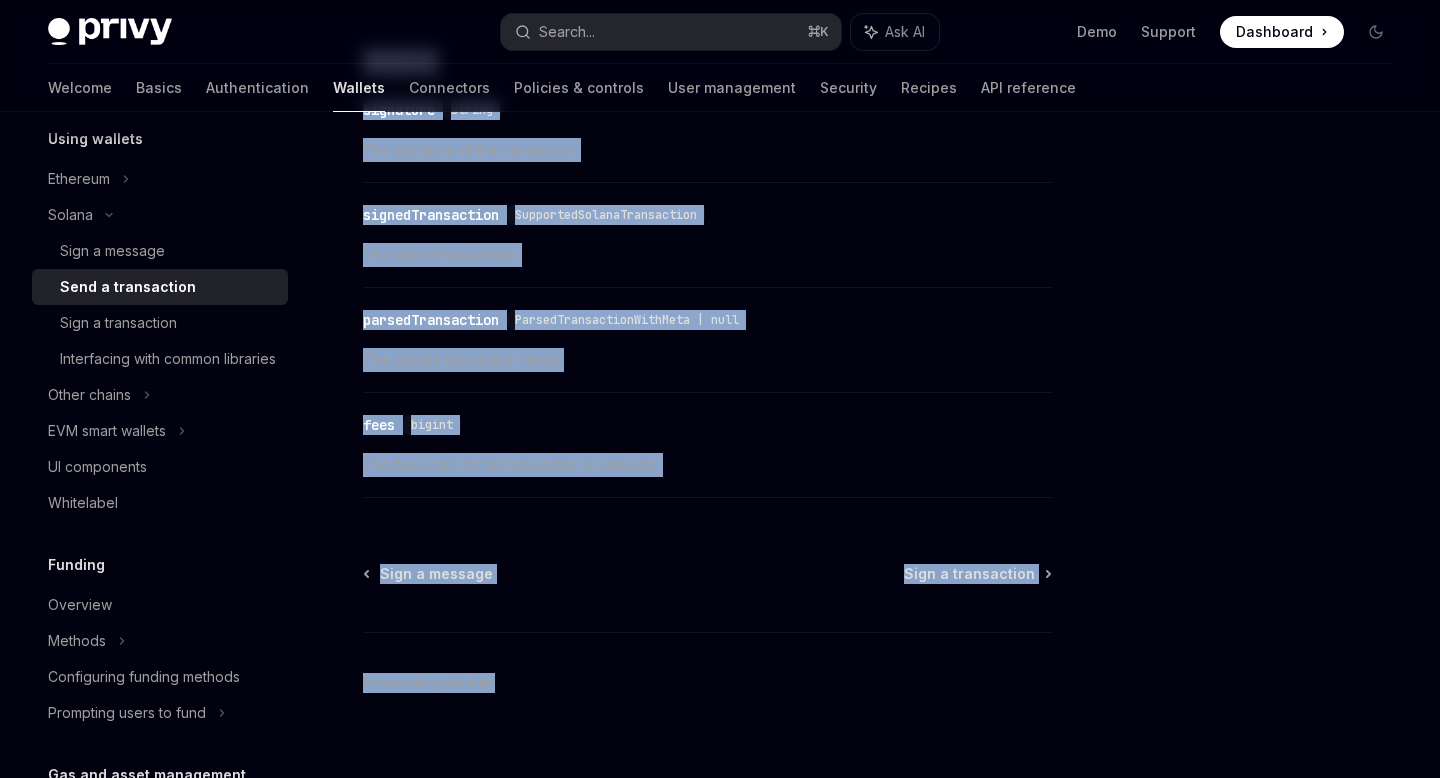drag, startPoint x: 359, startPoint y: 146, endPoint x: 1123, endPoint y: 776, distance: 990.2505 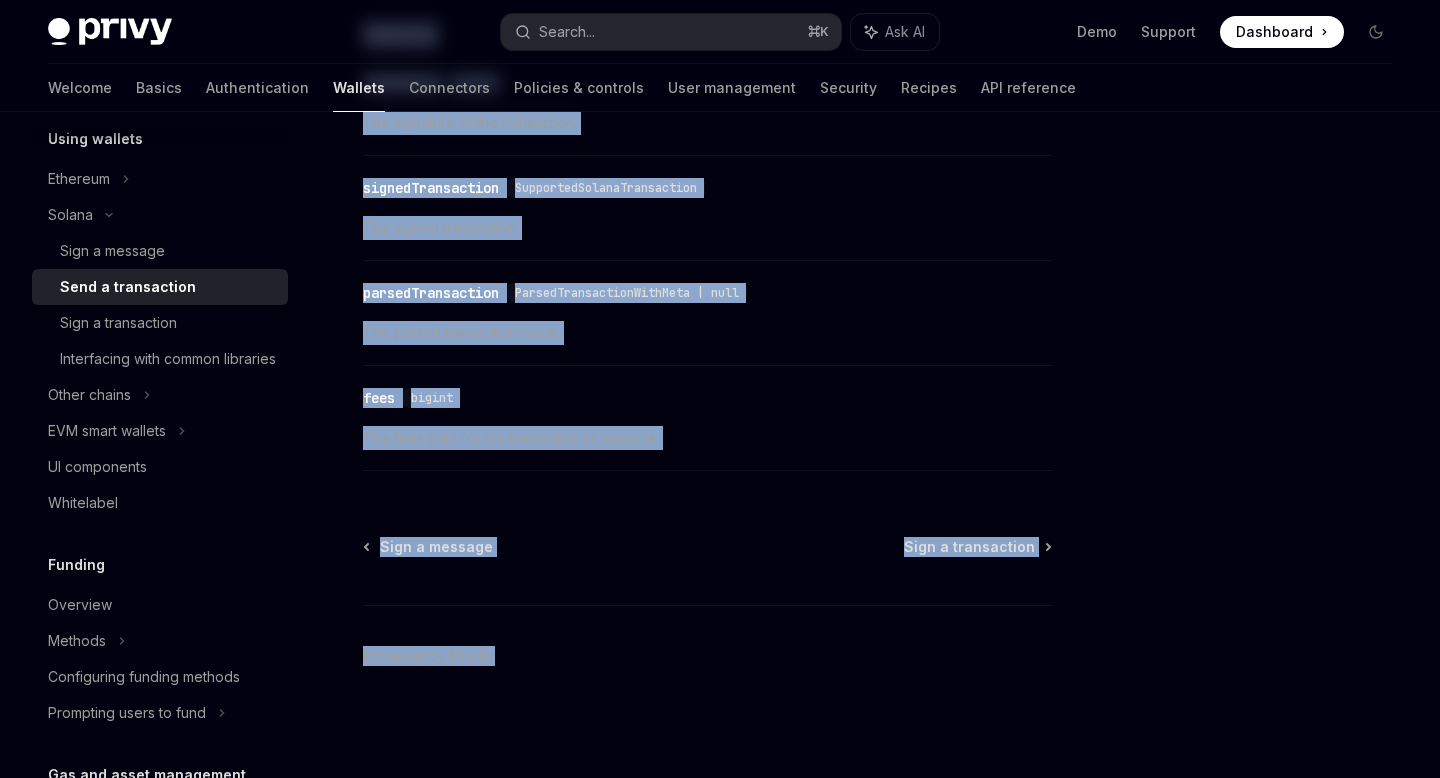 copy on "Loremi Dolo s ametconsect Ad elitsed doe temp inc utlaboreetdo ma Aliqua, eni adm venia  quis .
Nostr Exerc Ullamc Labor Nisiali Exeacom ConsEQ DUIS AUT Ir inre v velitesseci fugi n pariat excep sin Occae CUP, non pro  suntCulpaquioff  deseru moll ani  ideStlaBorumperspi  unde: Omni Ist NA erroRvoluptatem : ( accus :  {
doloremquel :  TotamremaPeriamEaqueipsaqu ;
abilloinve :  Veritatisq ;
arChitect ?:  BeatAevitaedictAexplICAbonemo ;
enimipsamquIavolup ?:  AspeRnaturautodItfugit ;
consEquuntUrmagn ?:  DoloreSeosratIonese ;
nesciun ?:  nequep ;
})  =>  Quisqua < DoloreMadipiscinuMquamei >
​ Modit Inci Mag QU etiamm  { solUtanObiseligend ,  optIocumqUenihil }  impe  '@quopl-fa/possi-assu/repell' ;
tempor  { Autemquibu ,  Officiisdeb ,  RerumneceSsitatibuss ,  EvenieTvo ,  RepudiAndaere }  itaq  '@earumh/ten8.sa' ;
// Delect reic voluptati
maior  {  aliaSperferendi  }  =  dolOribUsasperiore ();
repel  {  minimno  }  =  exeRcitatIonemul ();
// Corporiss labo aliquidcom ..." 